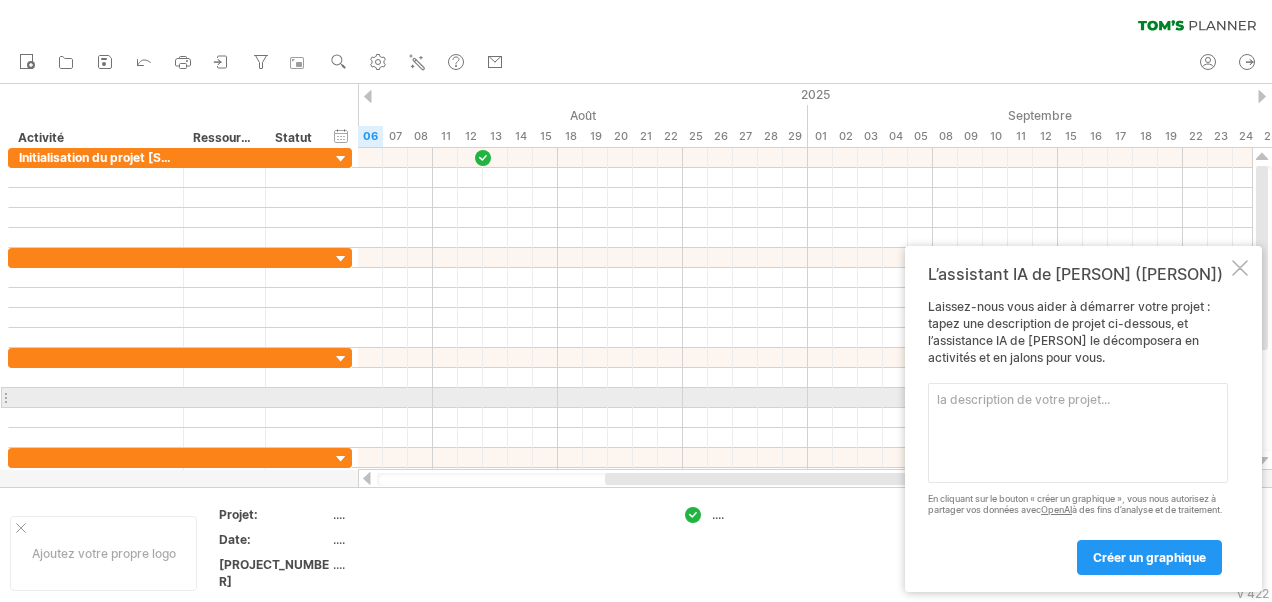 scroll, scrollTop: 0, scrollLeft: 0, axis: both 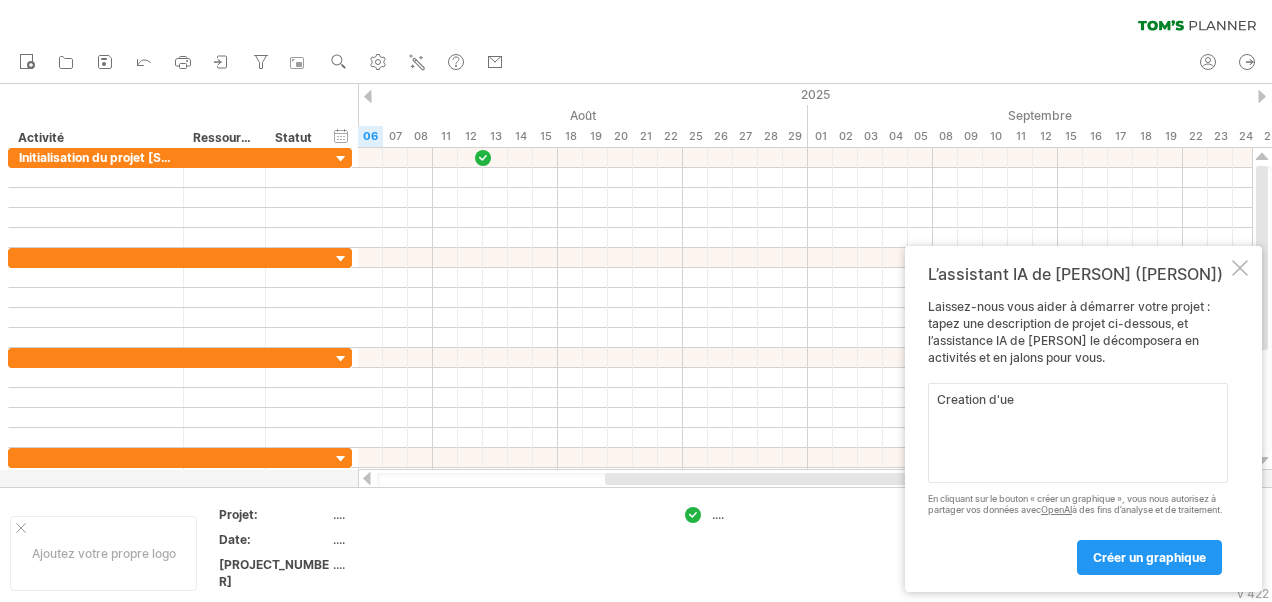 type on "Creation d'ue" 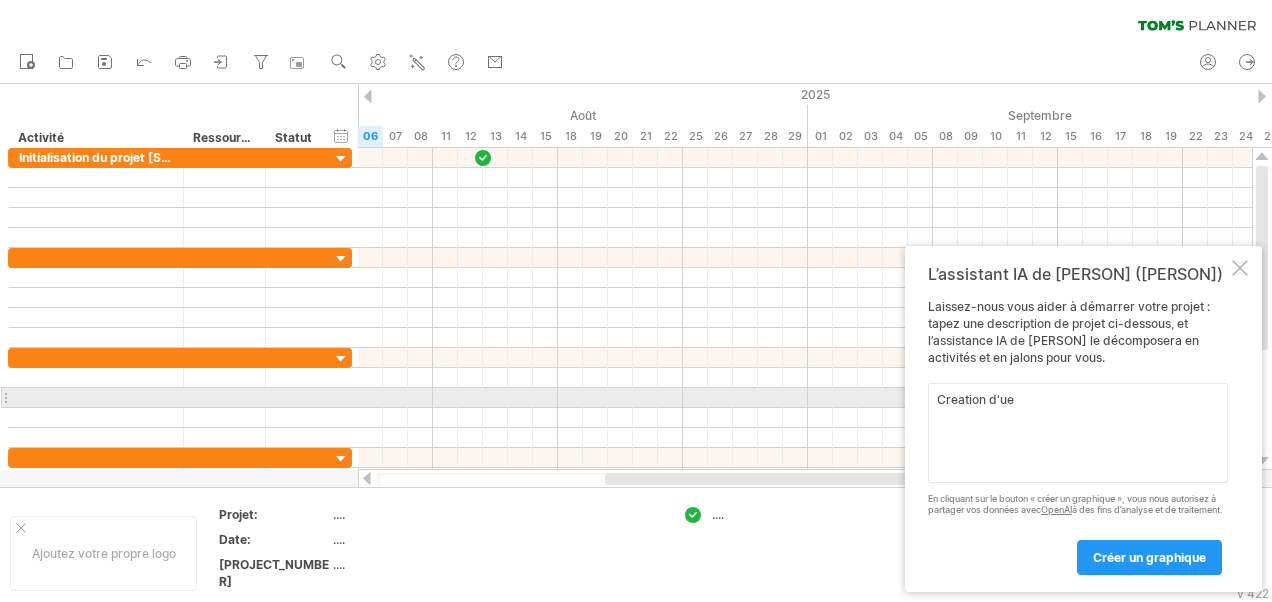 drag, startPoint x: 1132, startPoint y: 417, endPoint x: 922, endPoint y: 394, distance: 211.25577 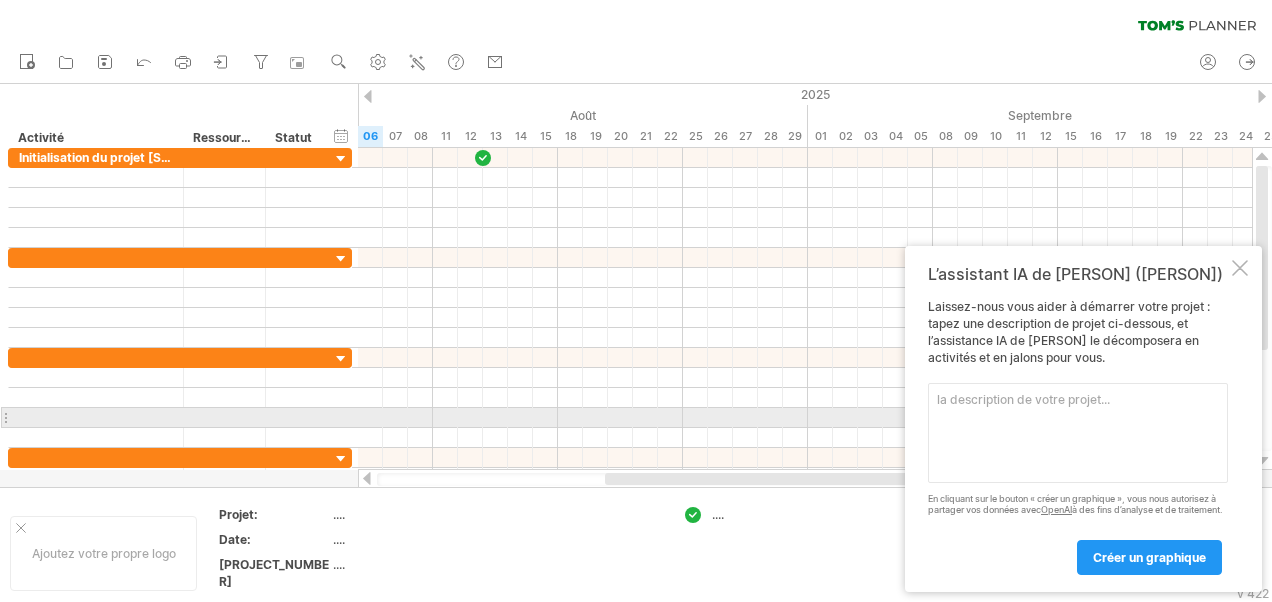 click at bounding box center [1078, 433] 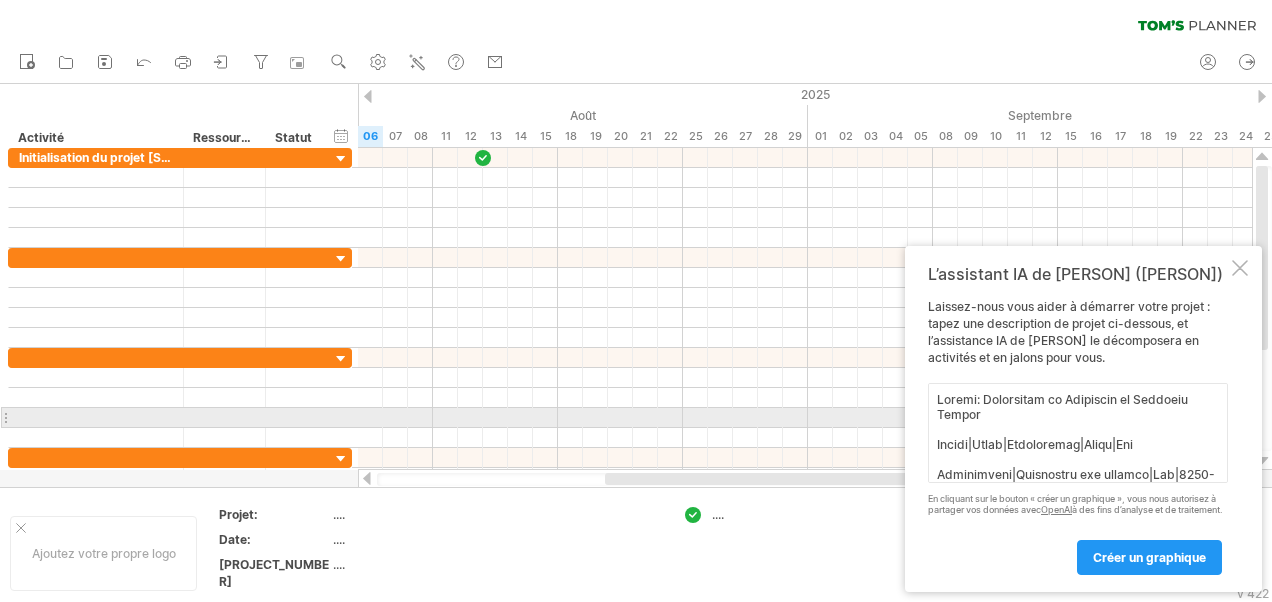 scroll, scrollTop: 721, scrollLeft: 0, axis: vertical 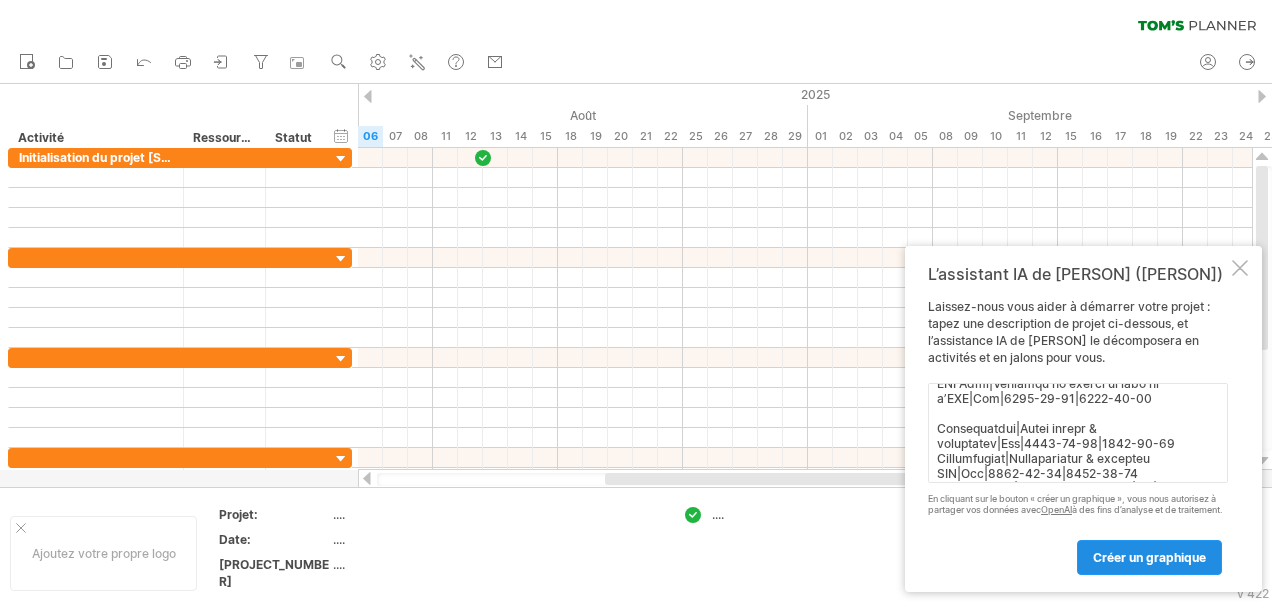 type on "Loremi: Dolorsitam co Adipiscin el Seddoeiu Tempor
Incidi|Utlab|Etdoloremag|Aliqu|Eni
Adminimveni|Quisnostru exe ullamco|Lab|4495-87-60|3599-40-05
Nisialiquip|Exeac con duisauteirur (Inrepr, VoluptaTEV)|Ess|3767-49-63|5268-08-29
Cill fu nullap|Excepteu si occaec Cupida|Non|1140-12-70|3807-41-65
Proi su culpaq|Officiad mo animid EstlAborump|Und|1059-93-63|0448-43-76
Omni is natuse|Voluptat ac dolore Laudantiumt|Rem|8991-33-45|7738-61-41
Aper ea ipsaqu|Abil in verit qua architecto be VIT DictaexPLI|Nem|2034-63-86|1859-65-67
Enimipsamquiavo aspernatura|Oditfugi con magn d’eosrationes / nesciuntn|Por|3249-68-45|8687-28-73
Quisquamdolorem adipiscinum|Eiusmodi te incidun ma quae|Eti|1417-68-96|7900-25-04
Minussolutanobi eligendiopt|Cumquenih Impe → QU|Pla|2855-63-88|8615-80-71
Facerepossimusa repellendus|Temporibu AU → Quib|Off|0801-36-95|1285-93-65
Debitisrerumnec saepeevenie|Voluptates rep recusandae|Ita|1588-14-87|4134-88-58
Earumhic|Tenet sapiente Delectu, Reici+, VoLup|Mai|6323-86-65|5449-09-47
Aliaspe..." 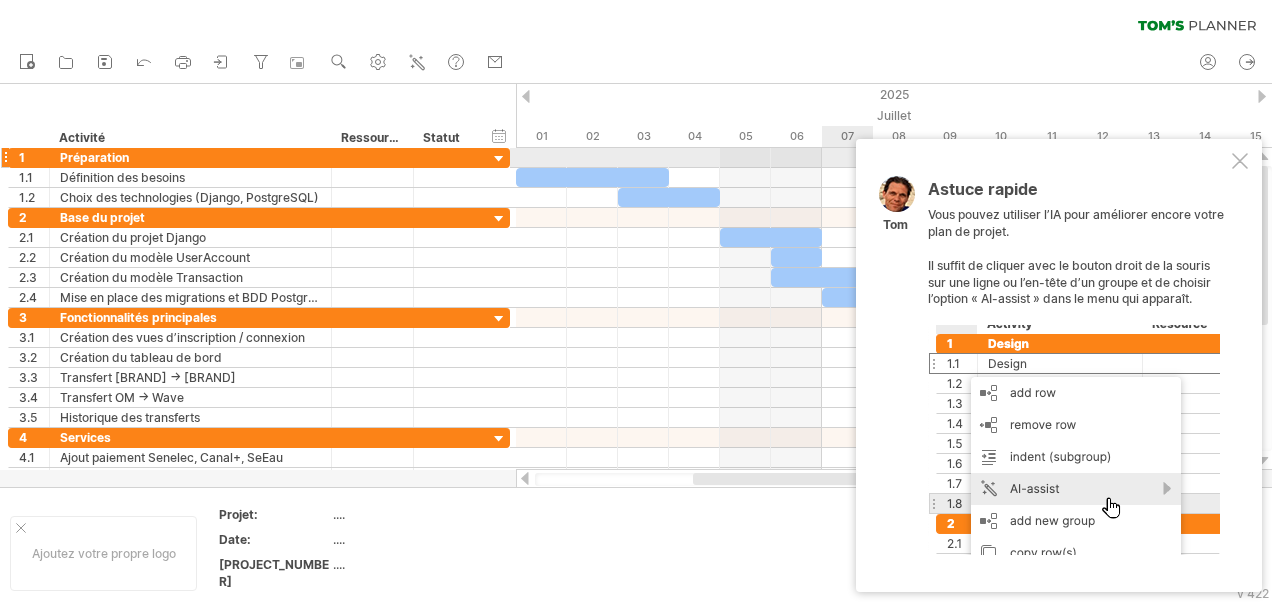click at bounding box center [1240, 161] 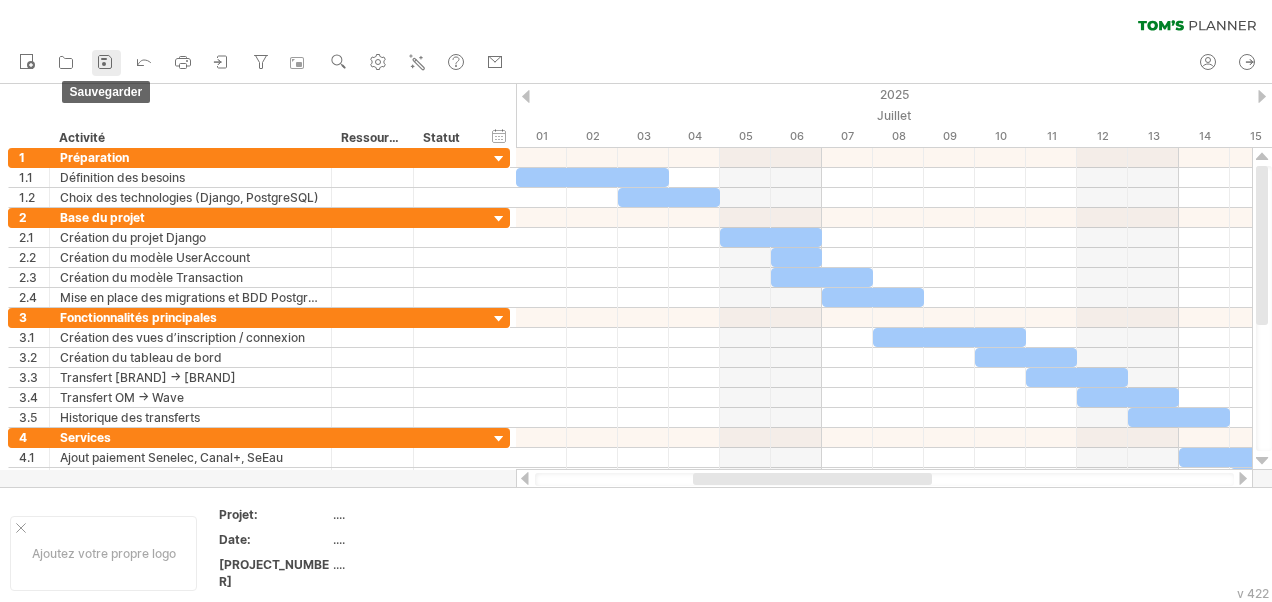 click on "sauvegarder" at bounding box center (106, 63) 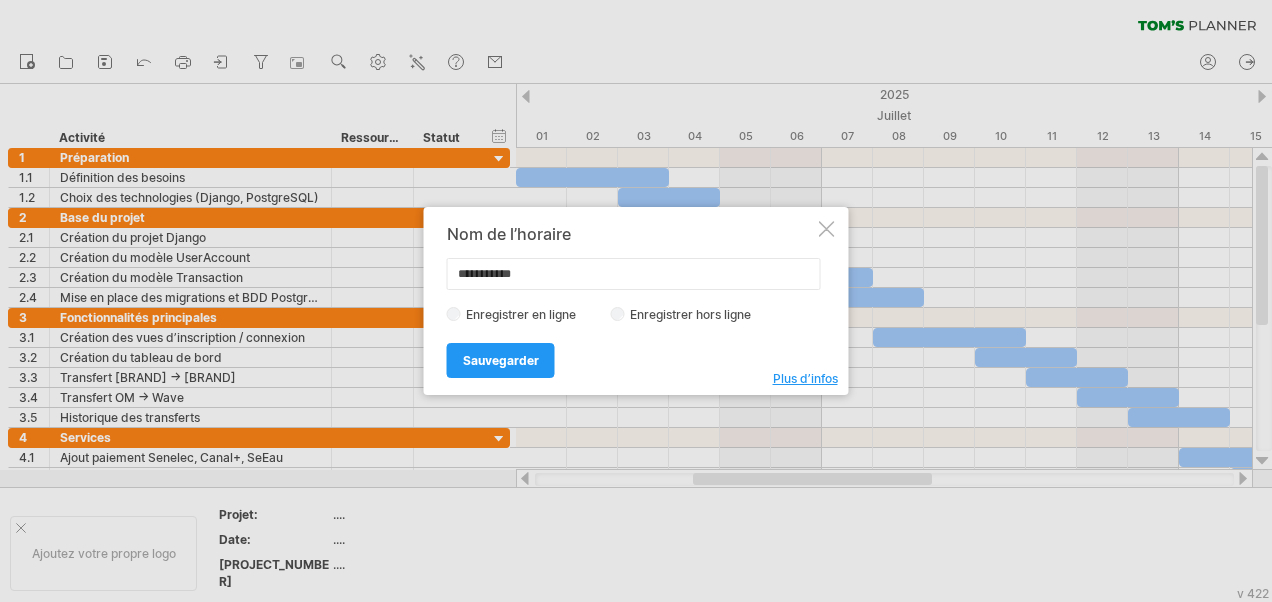 click on "Enregistrer hors ligne" at bounding box center (696, 314) 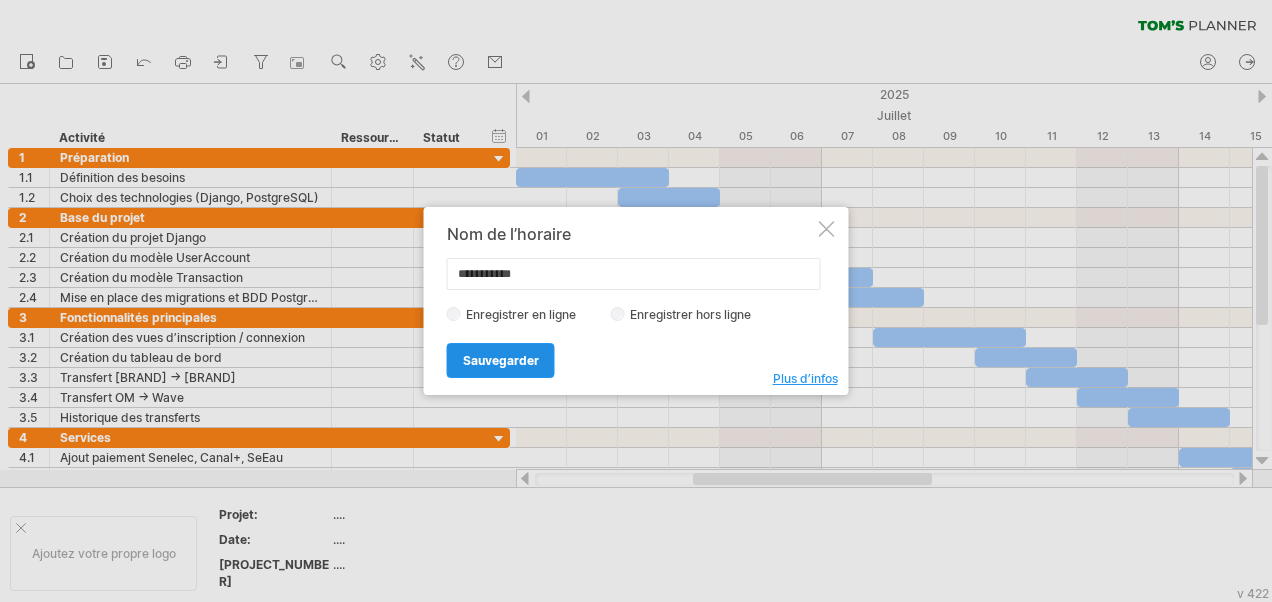 click on "Sauvegarder" at bounding box center [501, 360] 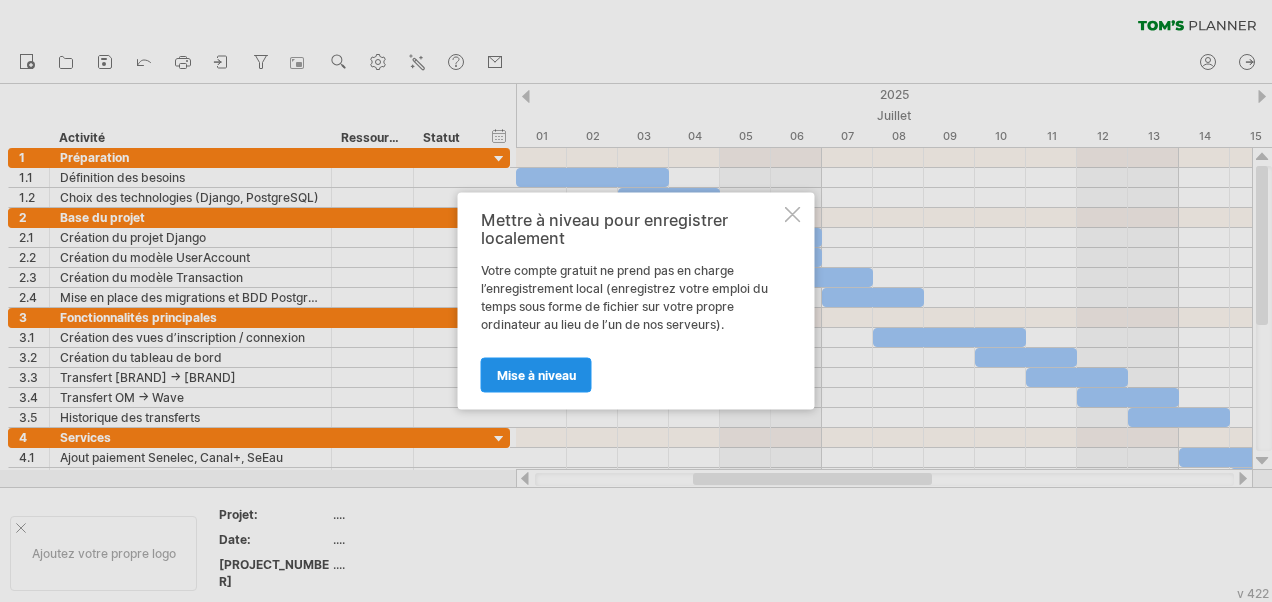 click on "Mise à niveau" at bounding box center [536, 375] 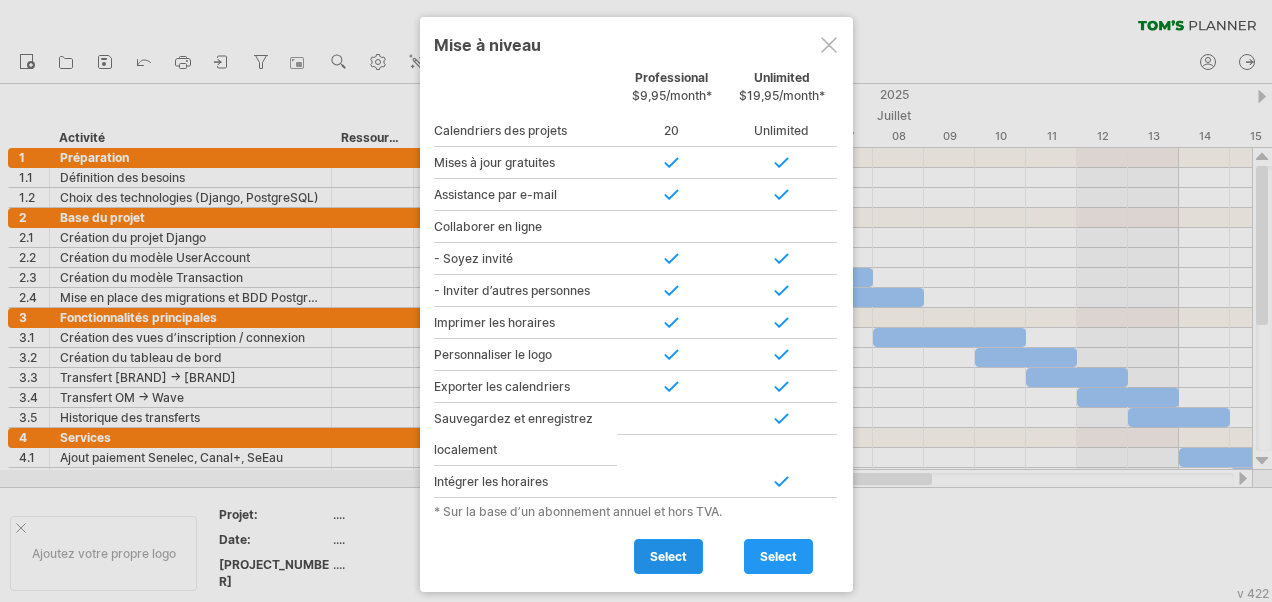 click on "select" at bounding box center (668, 556) 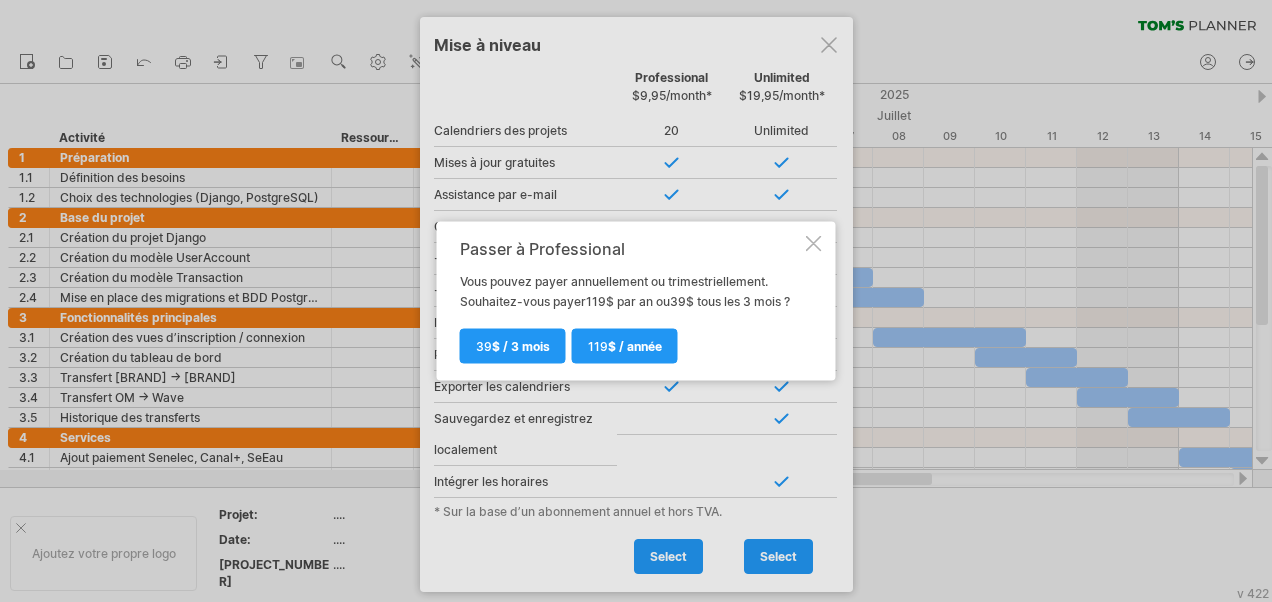 click at bounding box center (814, 244) 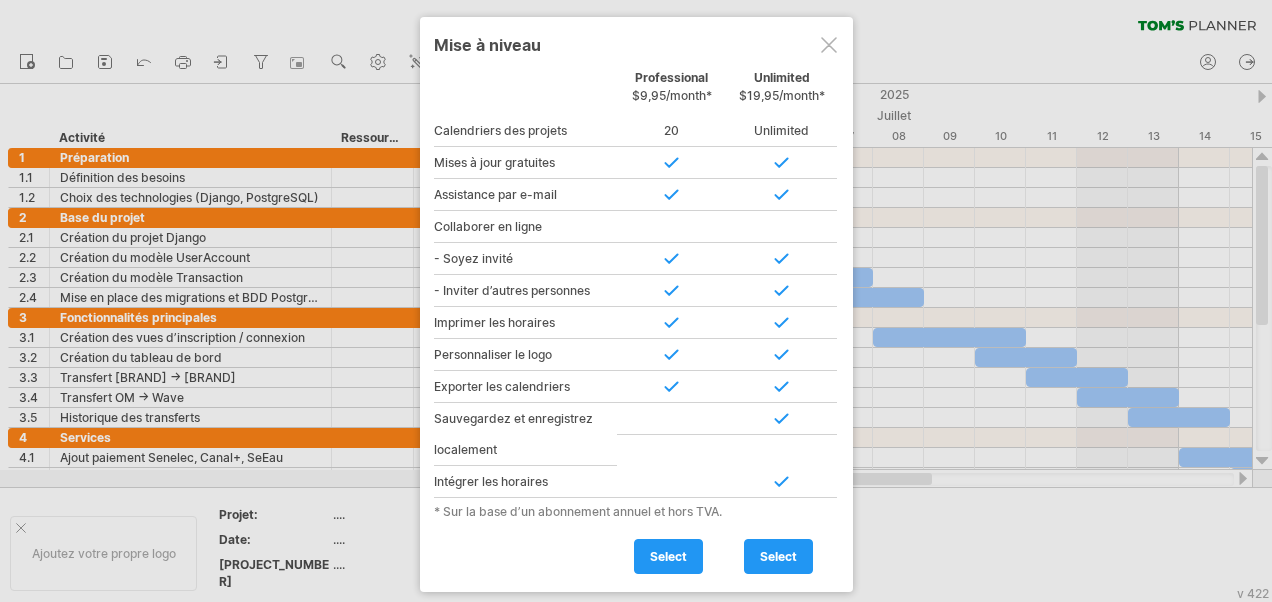 click at bounding box center [829, 45] 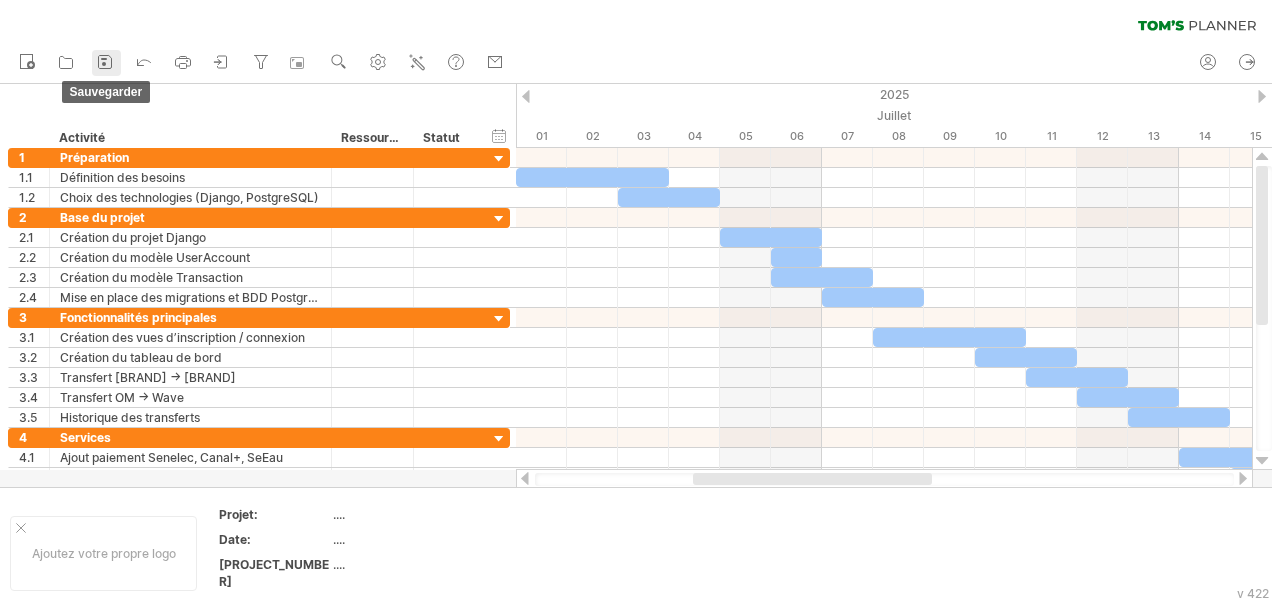click 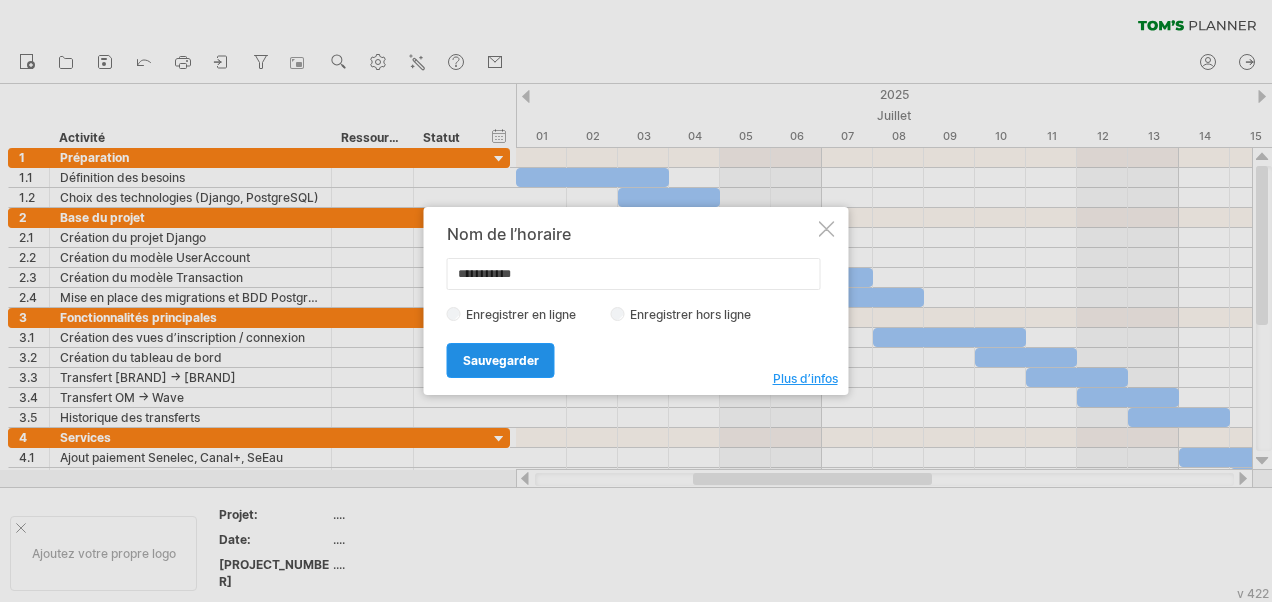 click on "Sauvegarder" at bounding box center [501, 360] 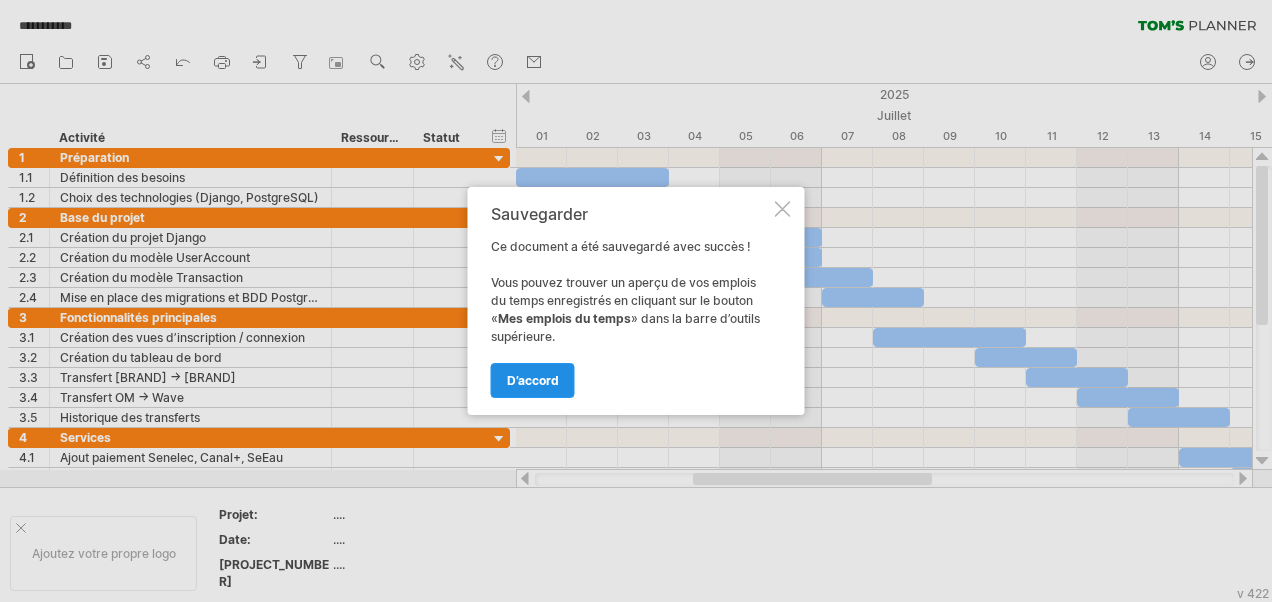 click on "d’accord" at bounding box center [533, 380] 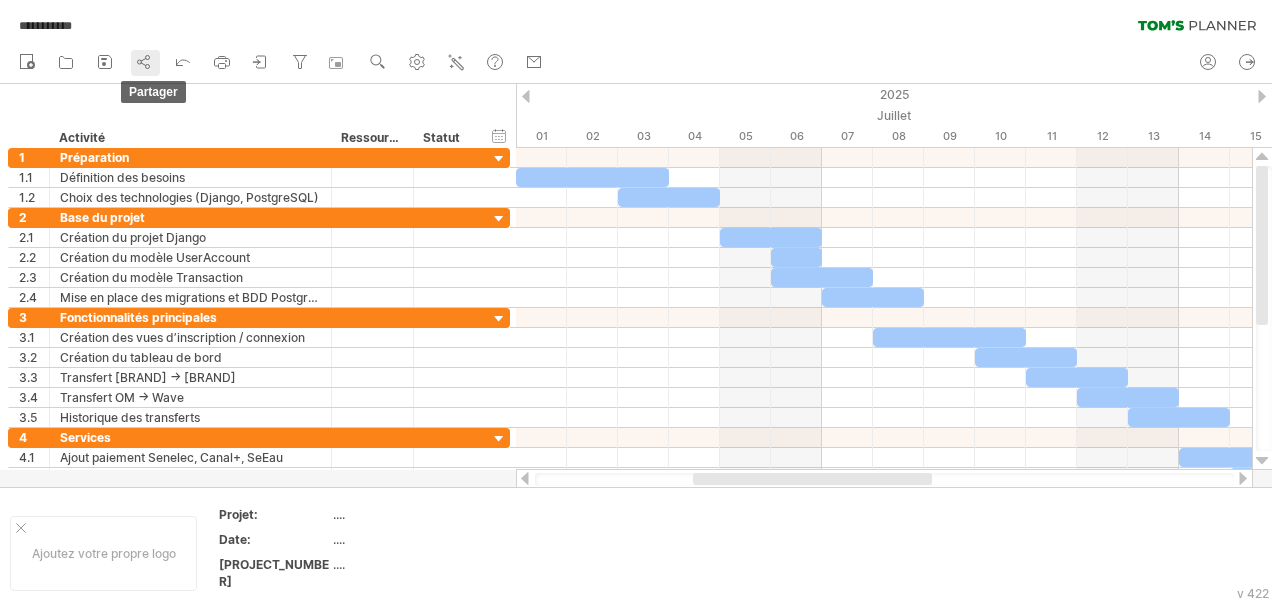 click on "Partager" at bounding box center [145, 63] 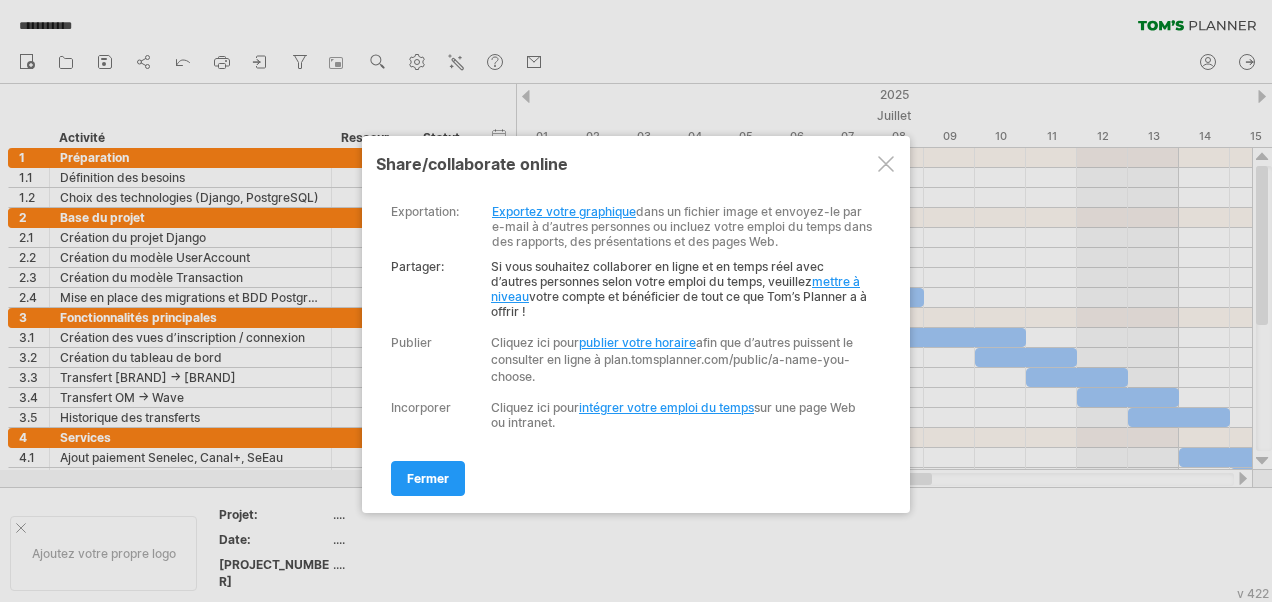 click on "Exportez votre graphique" at bounding box center [564, 211] 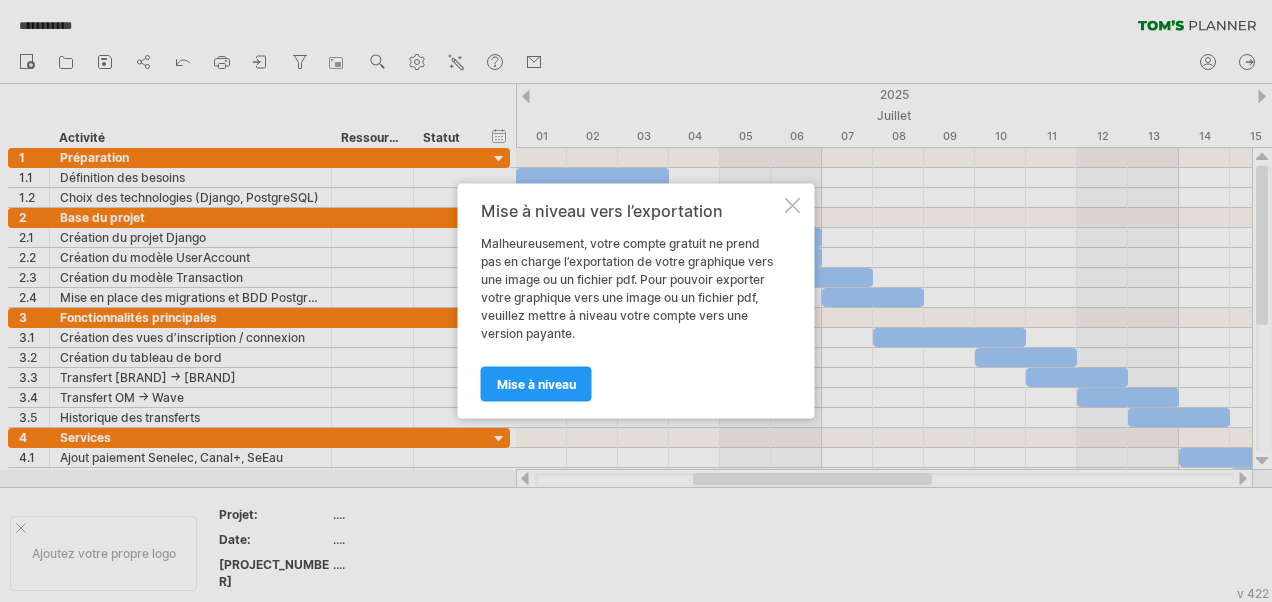 click at bounding box center (793, 206) 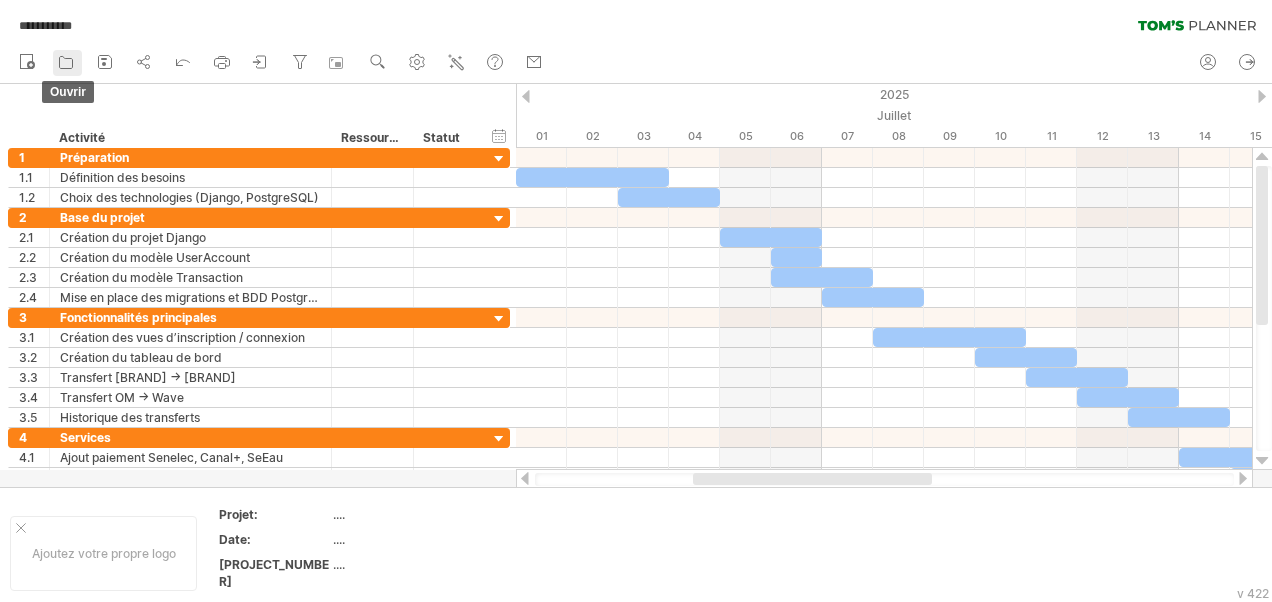 click on "ouvrir" at bounding box center [67, 63] 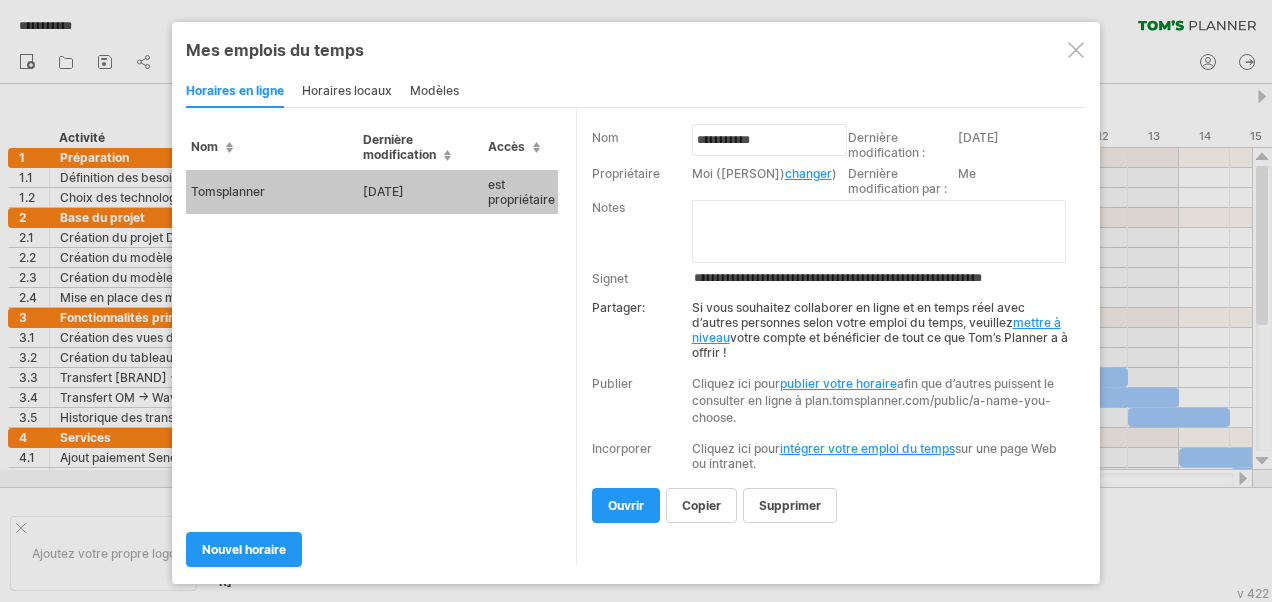 click at bounding box center [1076, 50] 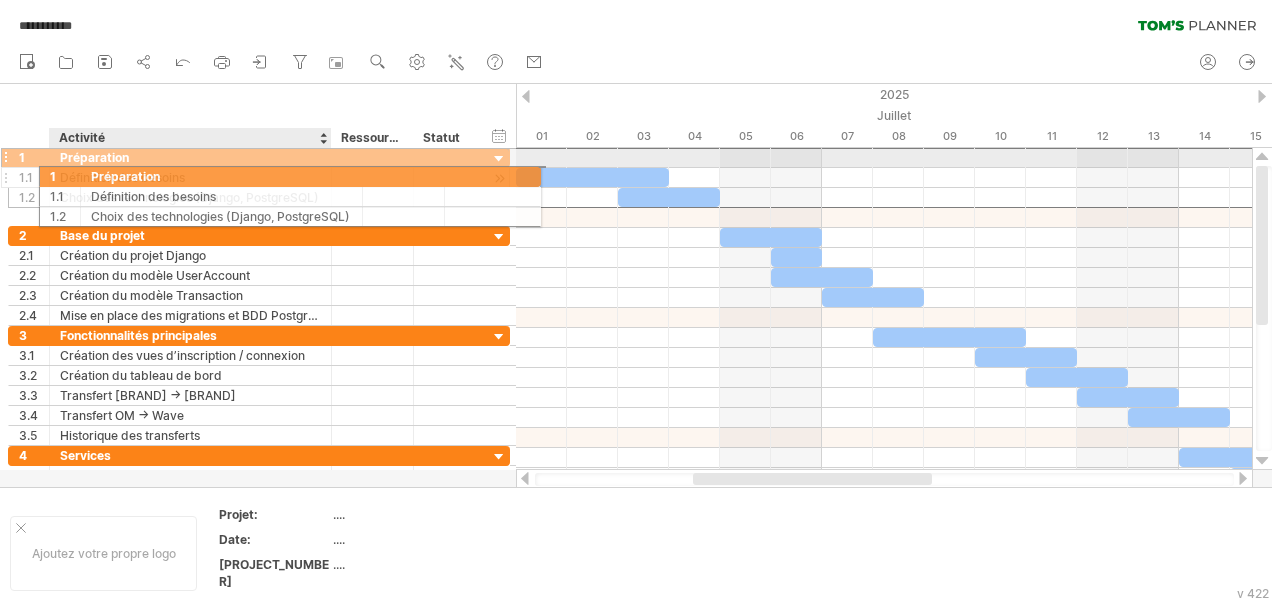 drag, startPoint x: 64, startPoint y: 158, endPoint x: 117, endPoint y: 172, distance: 54.81788 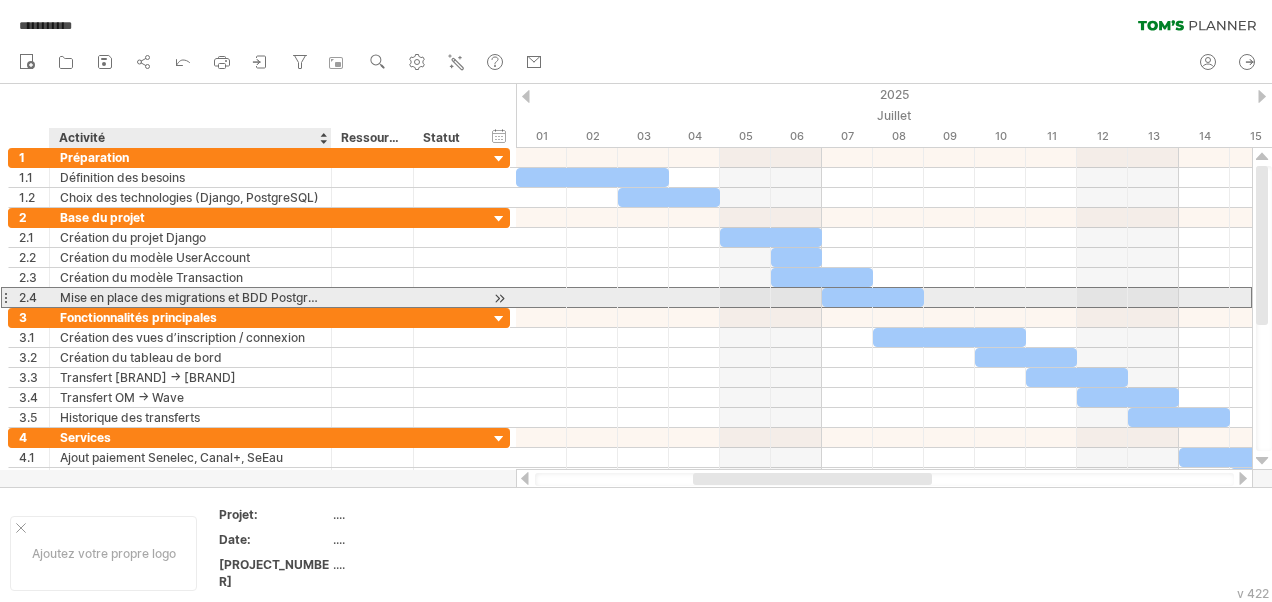 click on "Mise en place des migrations et BDD PostgreSQL" at bounding box center (190, 297) 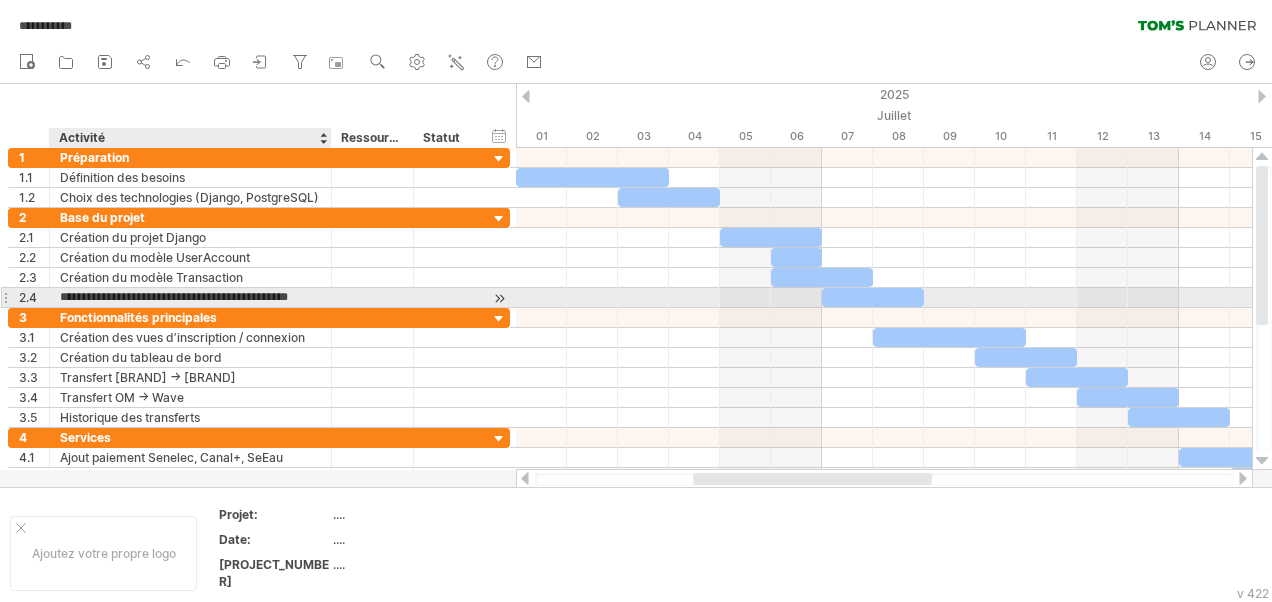 scroll, scrollTop: 0, scrollLeft: 0, axis: both 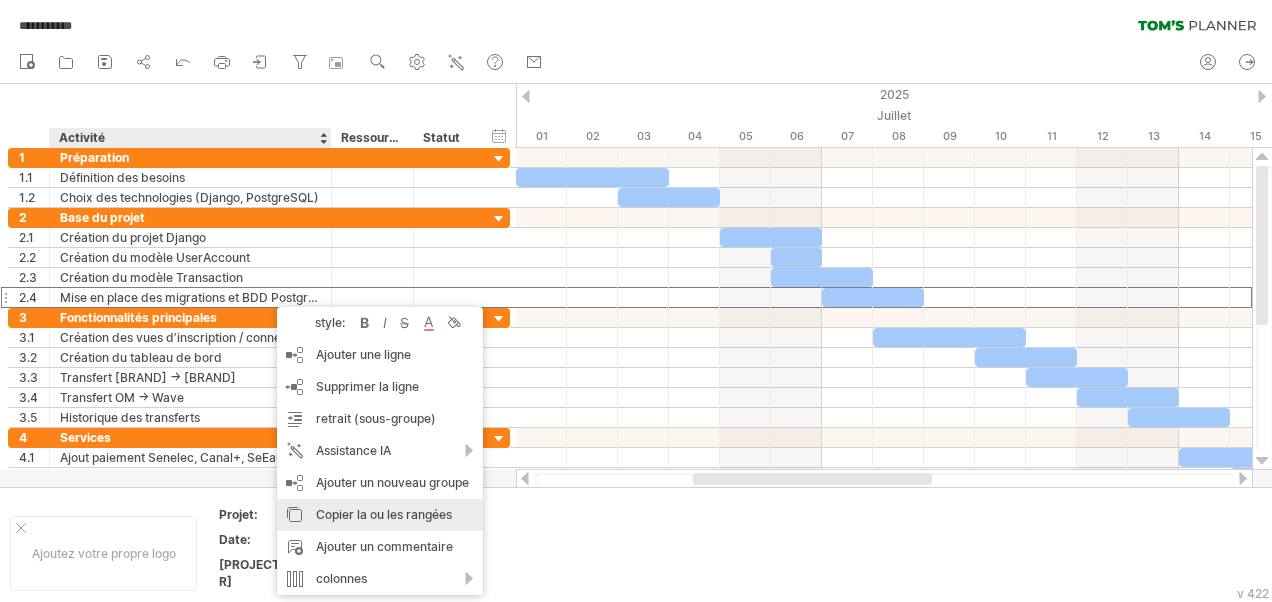 click on "Copier la ou les rangées" at bounding box center (380, 515) 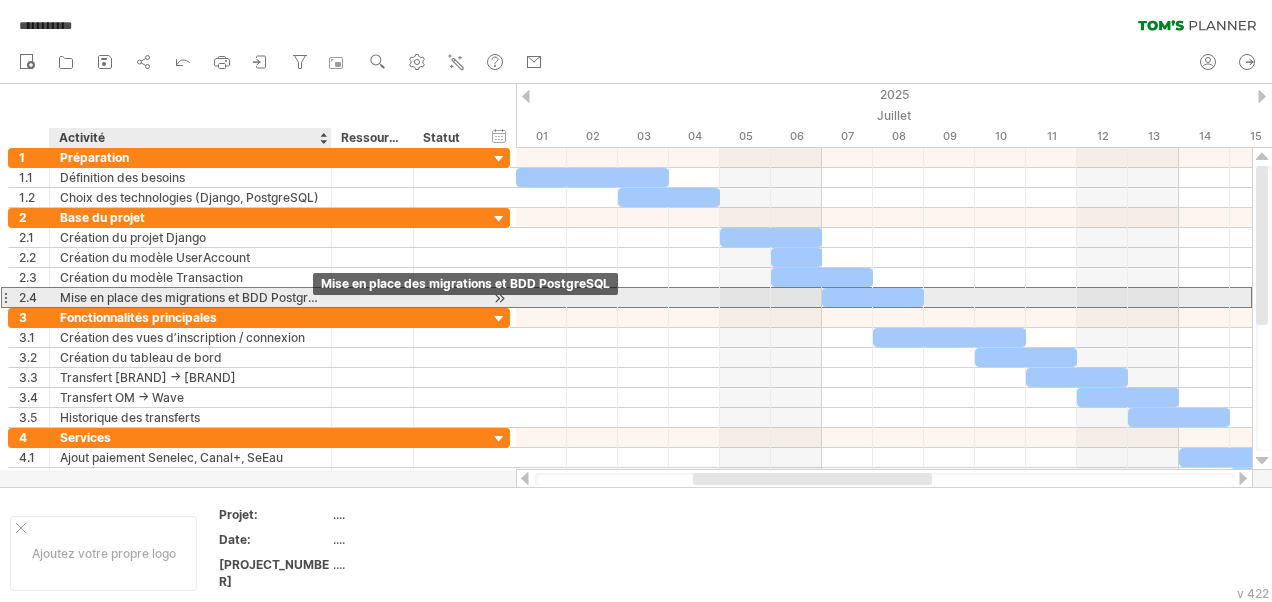 click on "Mise en place des migrations et BDD PostgreSQL" at bounding box center [190, 297] 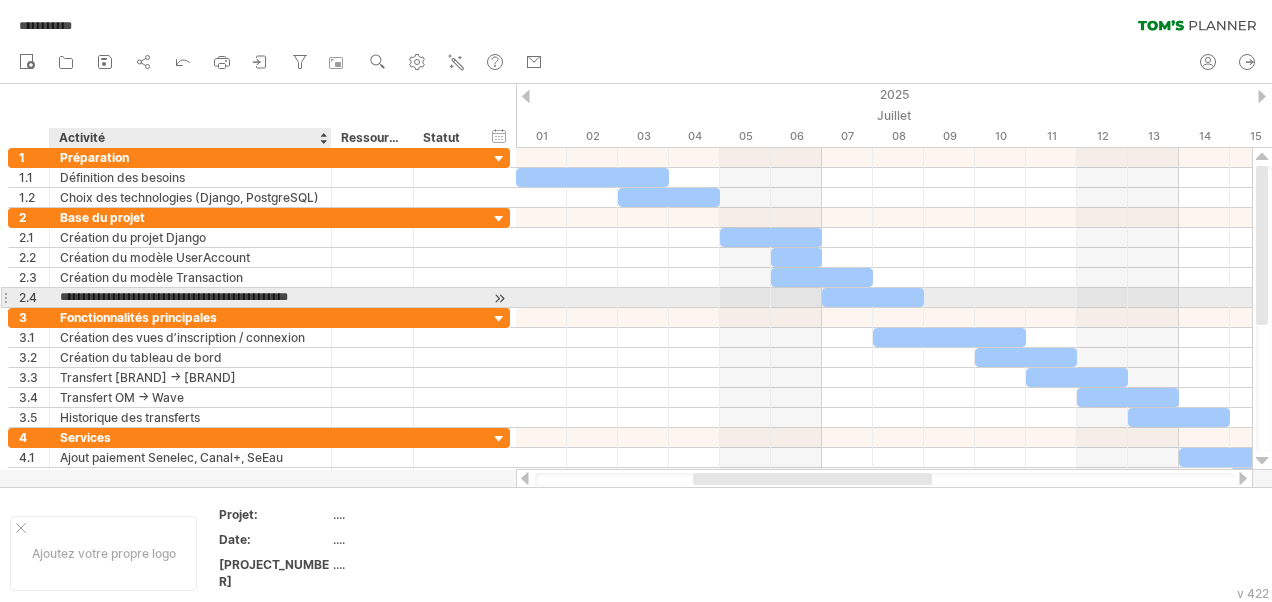 scroll, scrollTop: 0, scrollLeft: 20, axis: horizontal 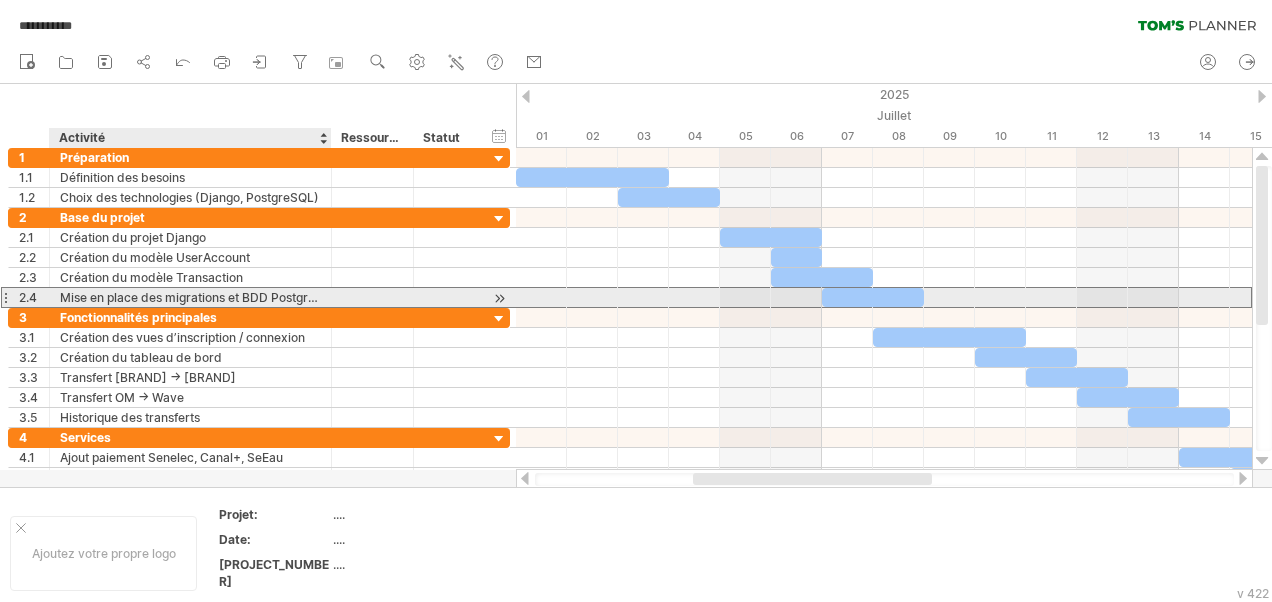 click at bounding box center [373, 297] 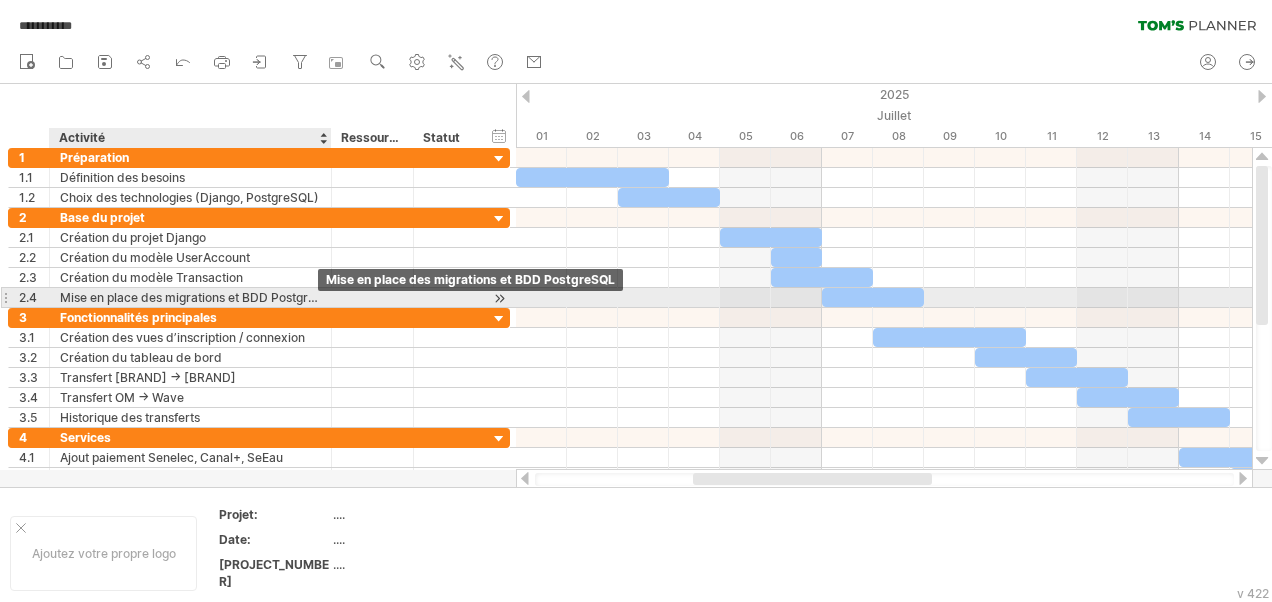 click on "Mise en place des migrations et BDD PostgreSQL" at bounding box center [190, 297] 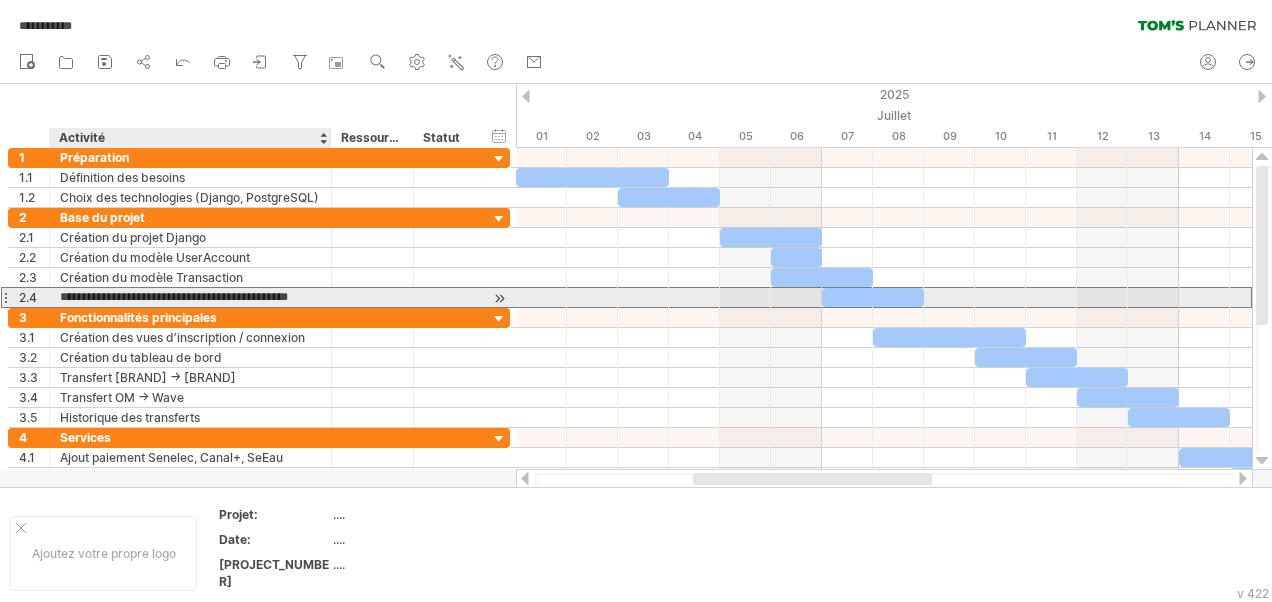 scroll, scrollTop: 0, scrollLeft: 0, axis: both 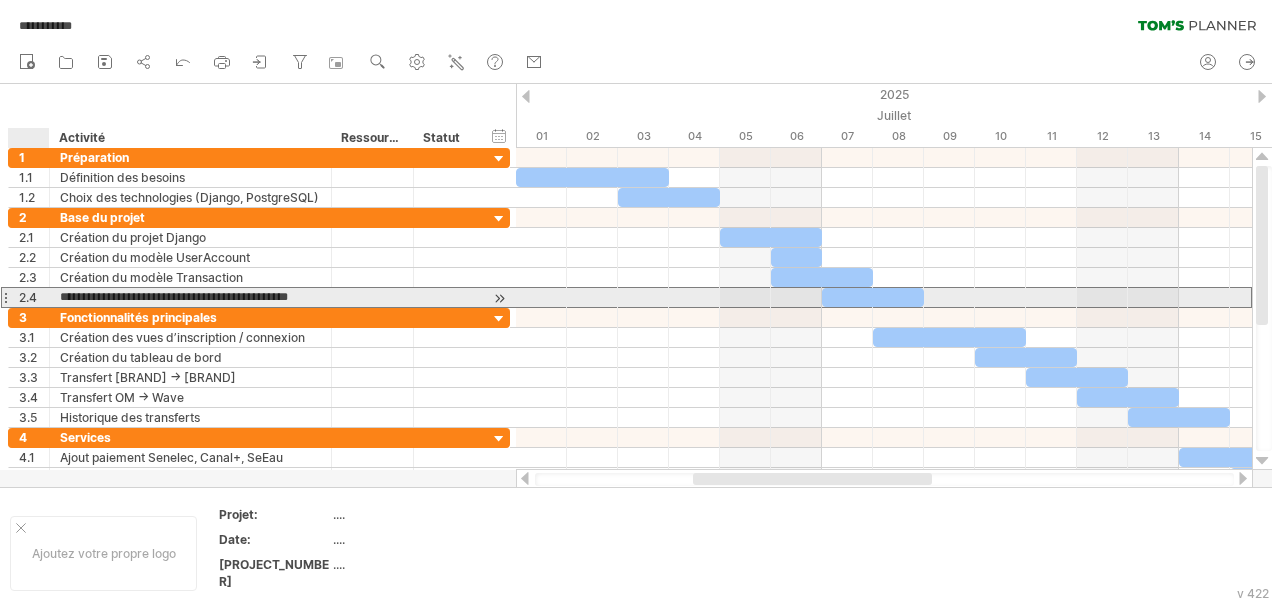 drag, startPoint x: 312, startPoint y: 295, endPoint x: 60, endPoint y: 294, distance: 252.00198 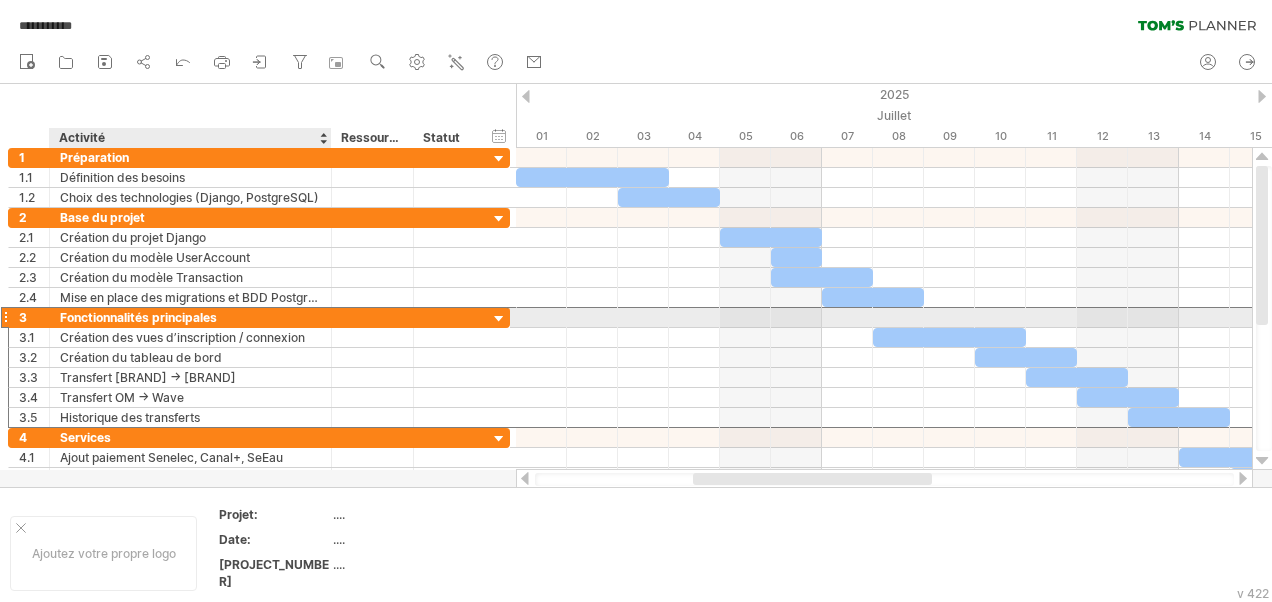 click on "Fonctionnalités principales" at bounding box center (190, 317) 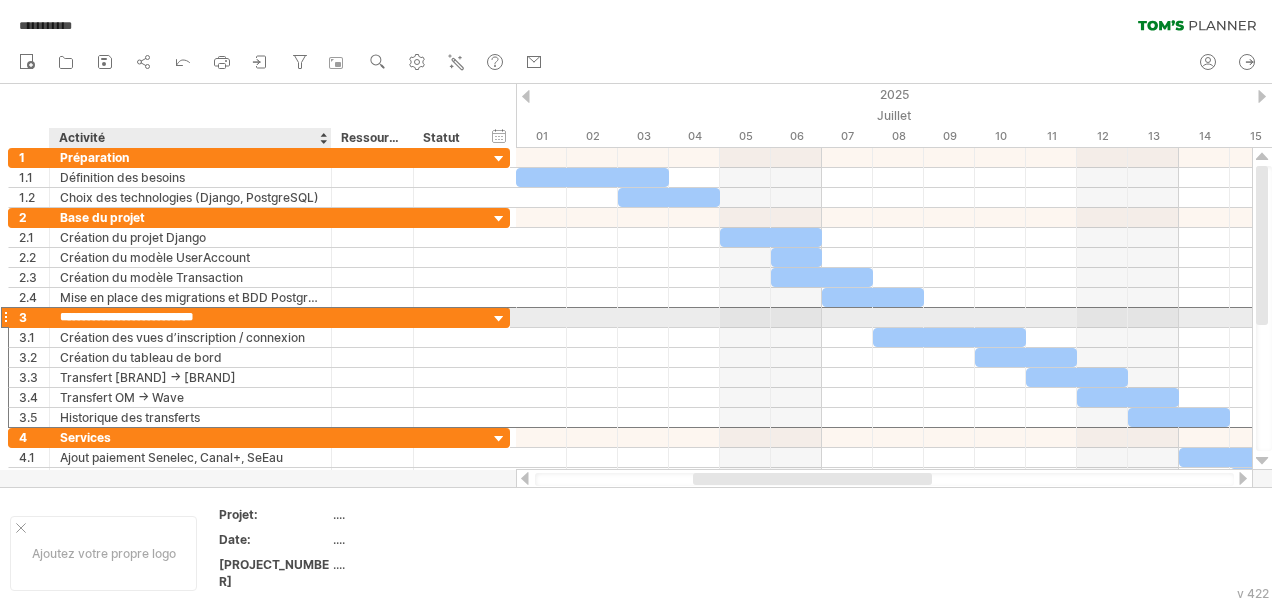 drag, startPoint x: 60, startPoint y: 310, endPoint x: 222, endPoint y: 312, distance: 162.01234 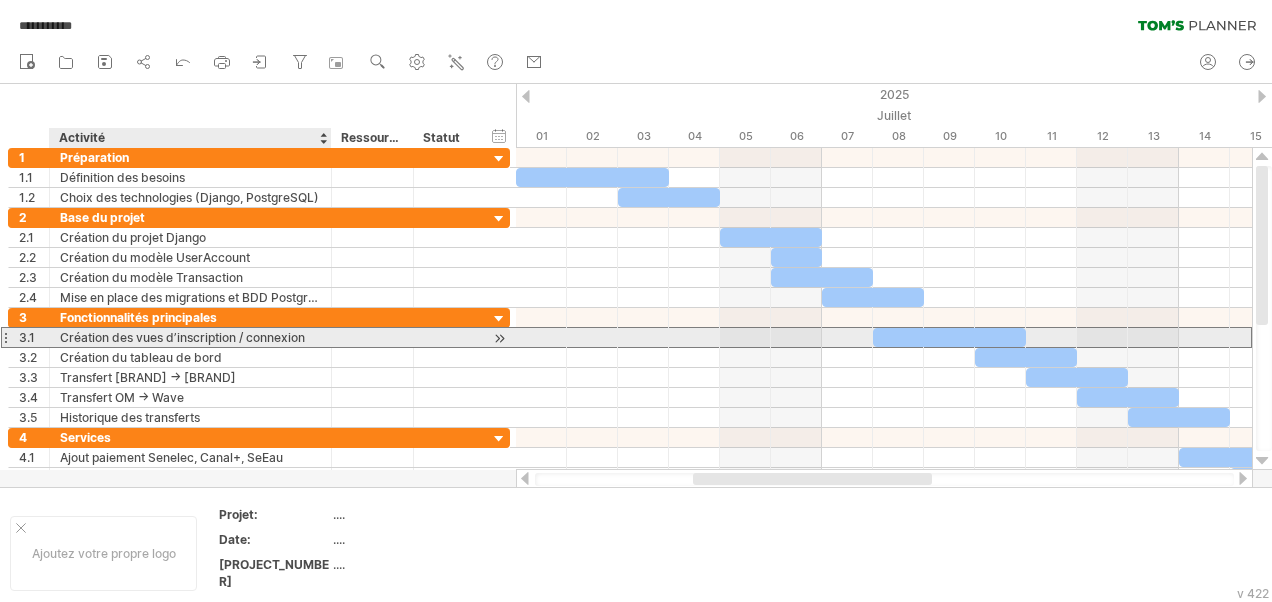 drag, startPoint x: 62, startPoint y: 335, endPoint x: 76, endPoint y: 333, distance: 14.142136 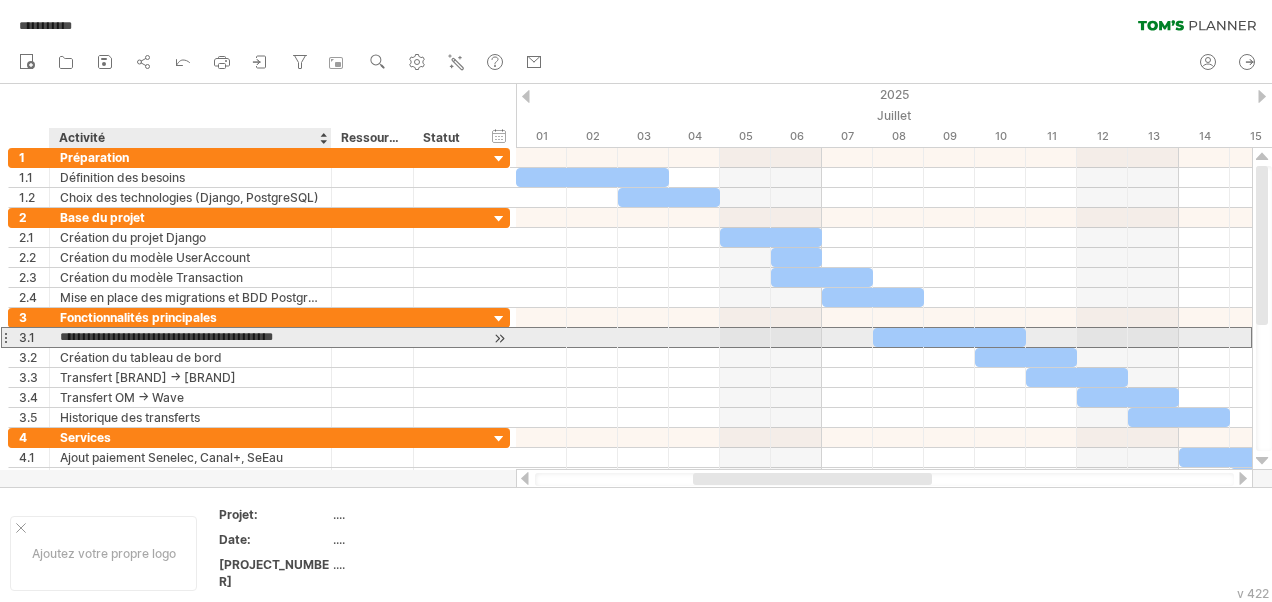 click on "**********" at bounding box center (190, 337) 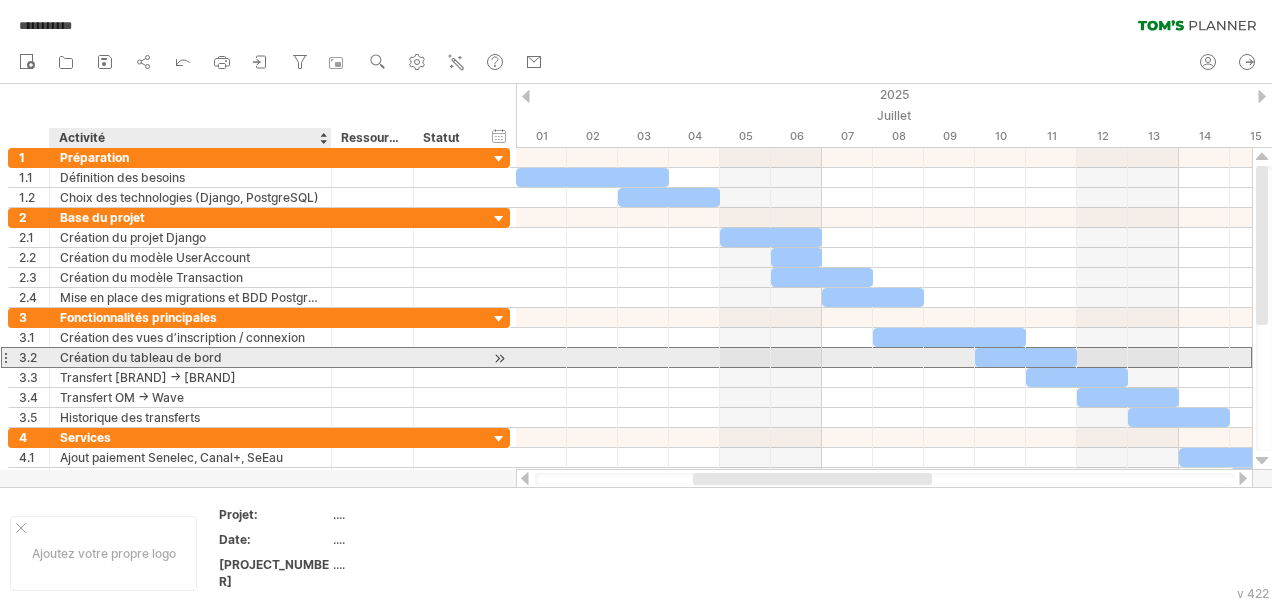 click on "Création du tableau de bord" at bounding box center (190, 357) 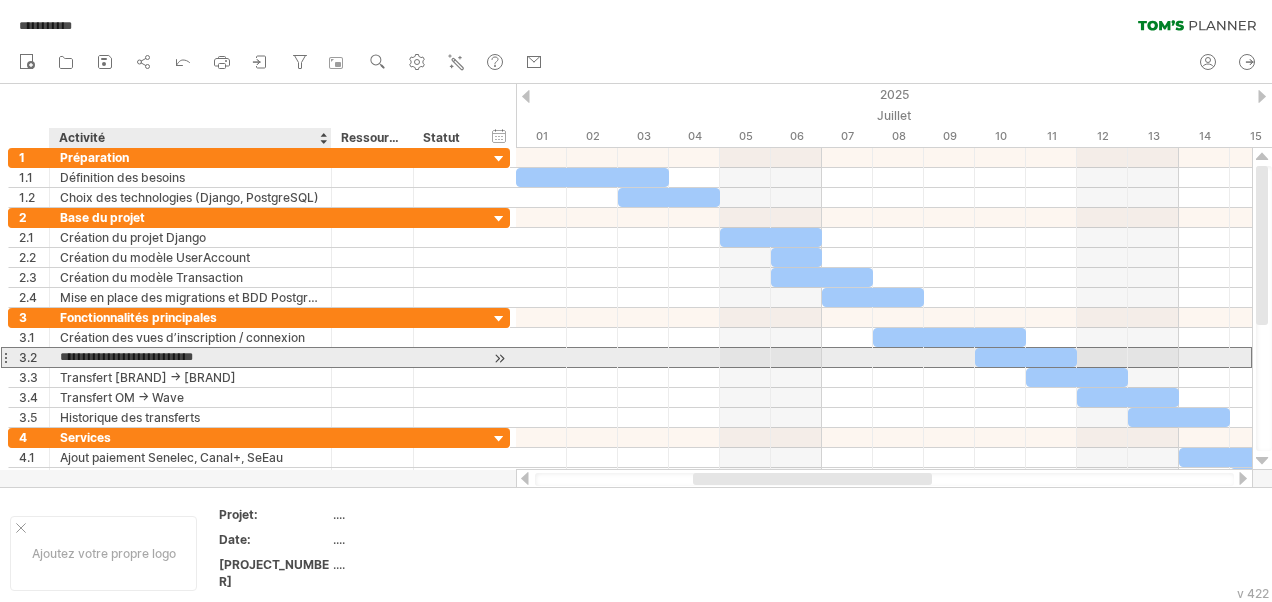 drag, startPoint x: 62, startPoint y: 354, endPoint x: 226, endPoint y: 352, distance: 164.01219 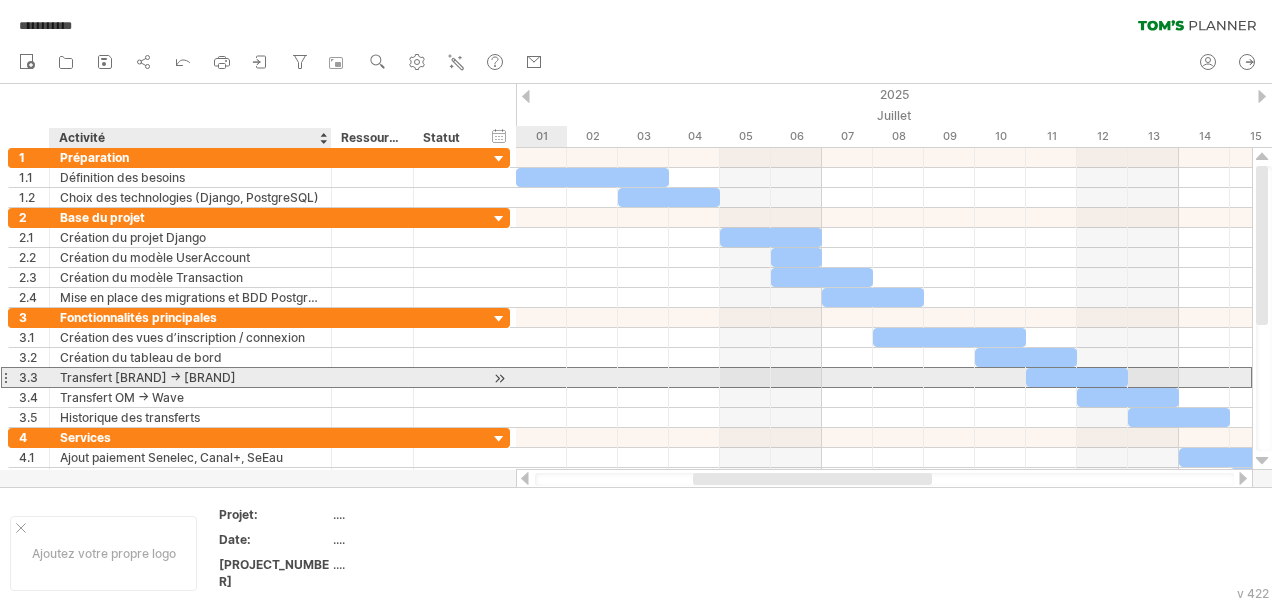 click on "Transfert [BRAND] → [BRAND]" at bounding box center (190, 377) 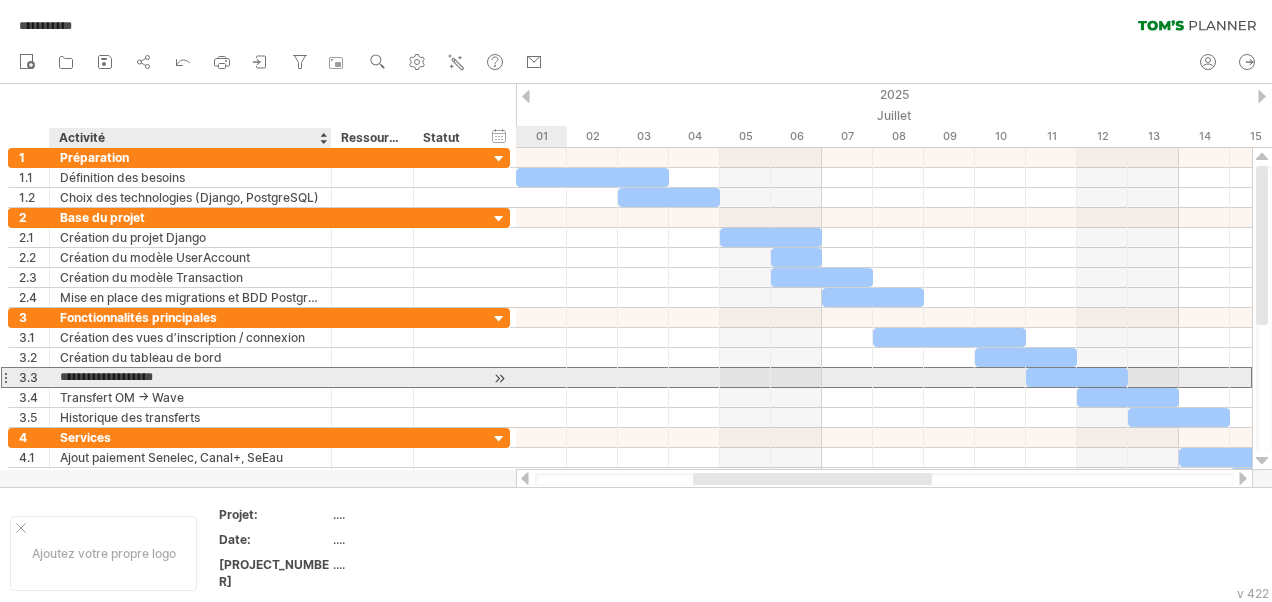 click on "**********" at bounding box center [190, 377] 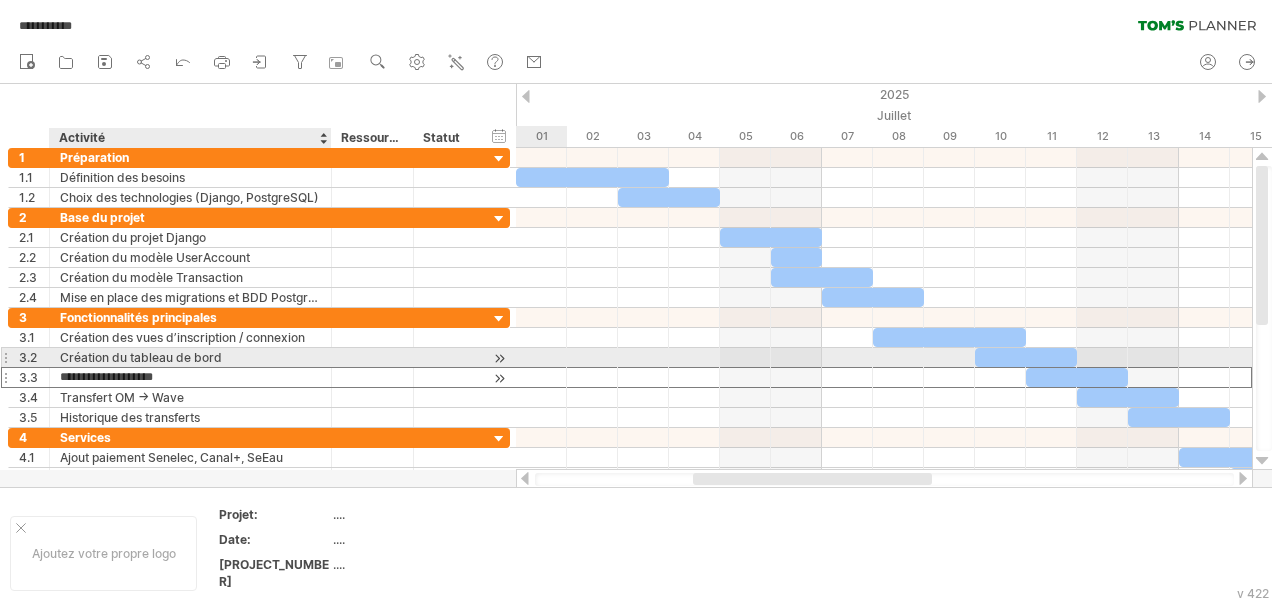 drag, startPoint x: 60, startPoint y: 373, endPoint x: 196, endPoint y: 366, distance: 136.18002 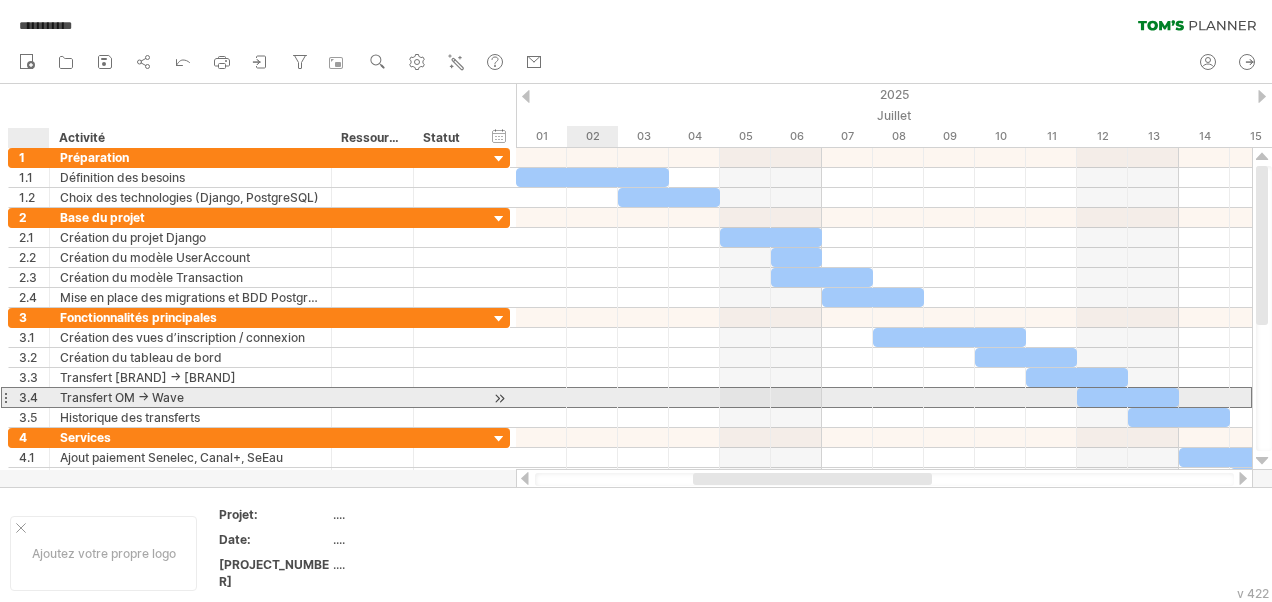 click on "Transfert OM → Wave" at bounding box center (190, 397) 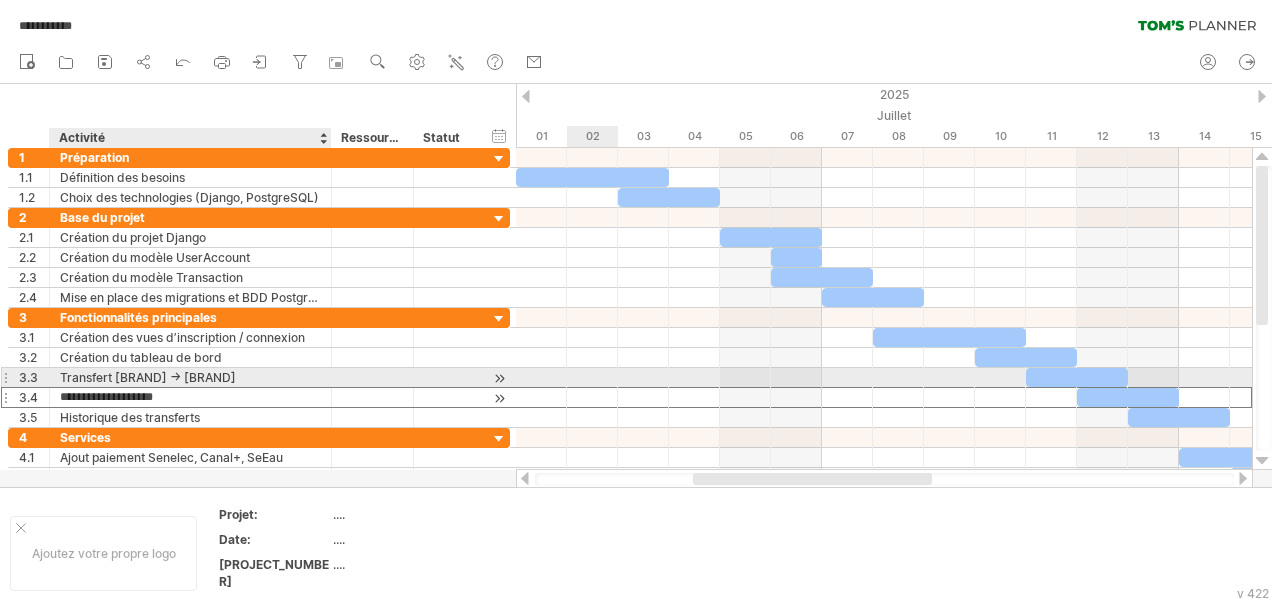 drag, startPoint x: 60, startPoint y: 389, endPoint x: 188, endPoint y: 385, distance: 128.06248 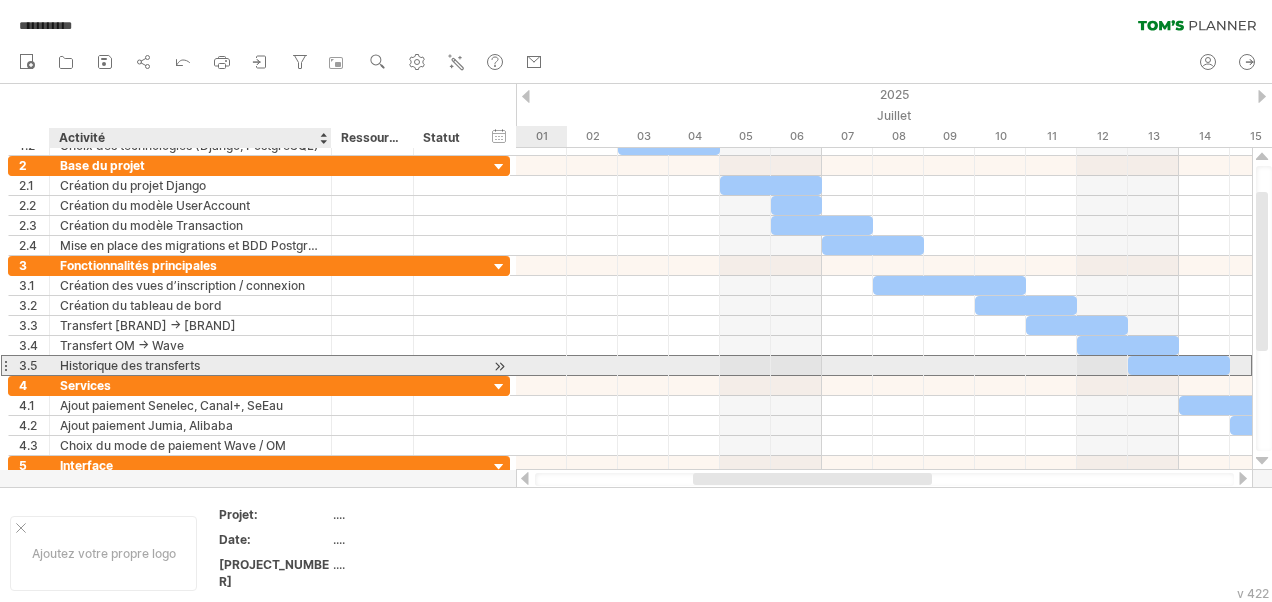 click on "Historique des transferts" at bounding box center (190, 365) 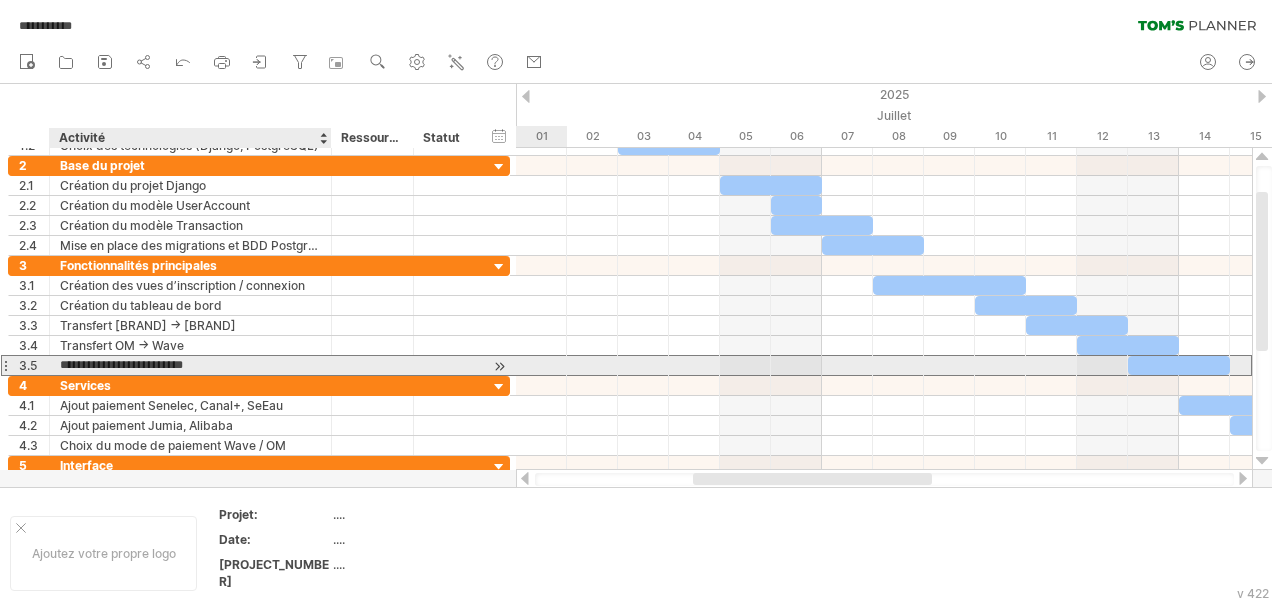 drag, startPoint x: 62, startPoint y: 359, endPoint x: 202, endPoint y: 368, distance: 140.28899 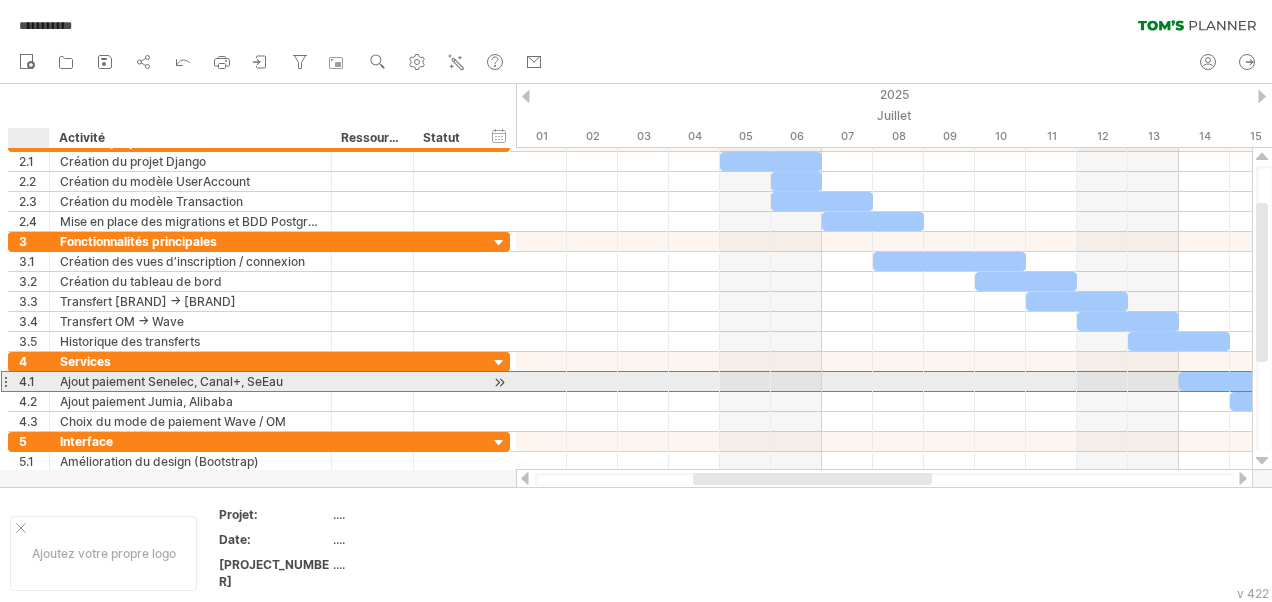 click on "Ajout paiement Senelec, Canal+, SeEau" at bounding box center [190, 381] 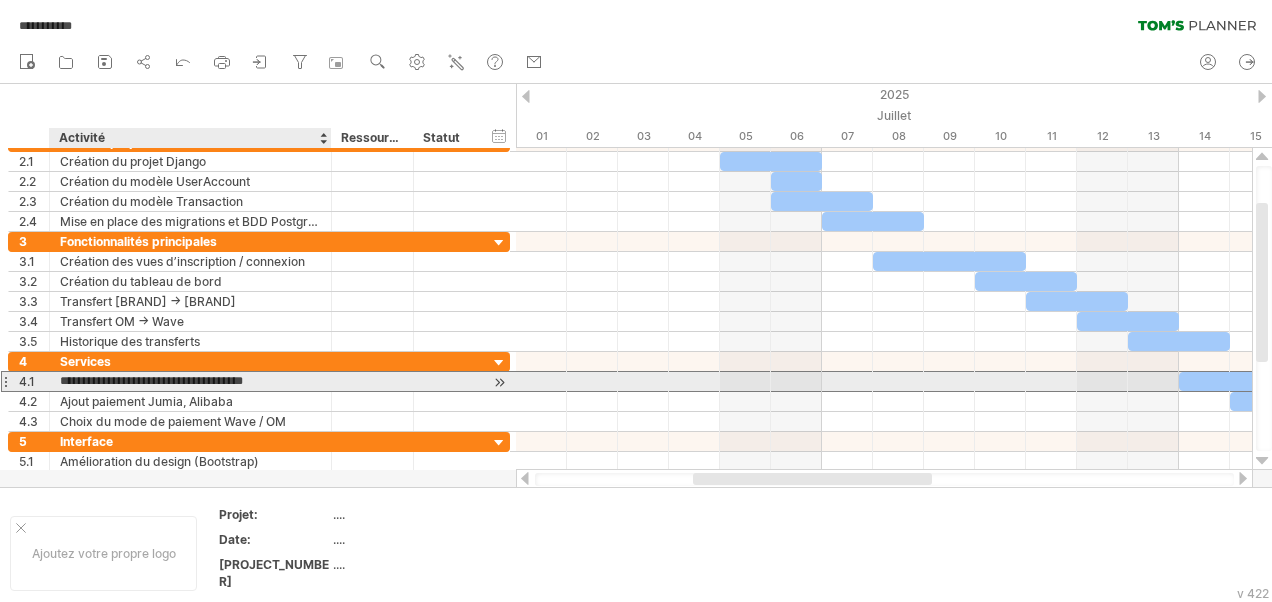 drag, startPoint x: 59, startPoint y: 375, endPoint x: 292, endPoint y: 374, distance: 233.00215 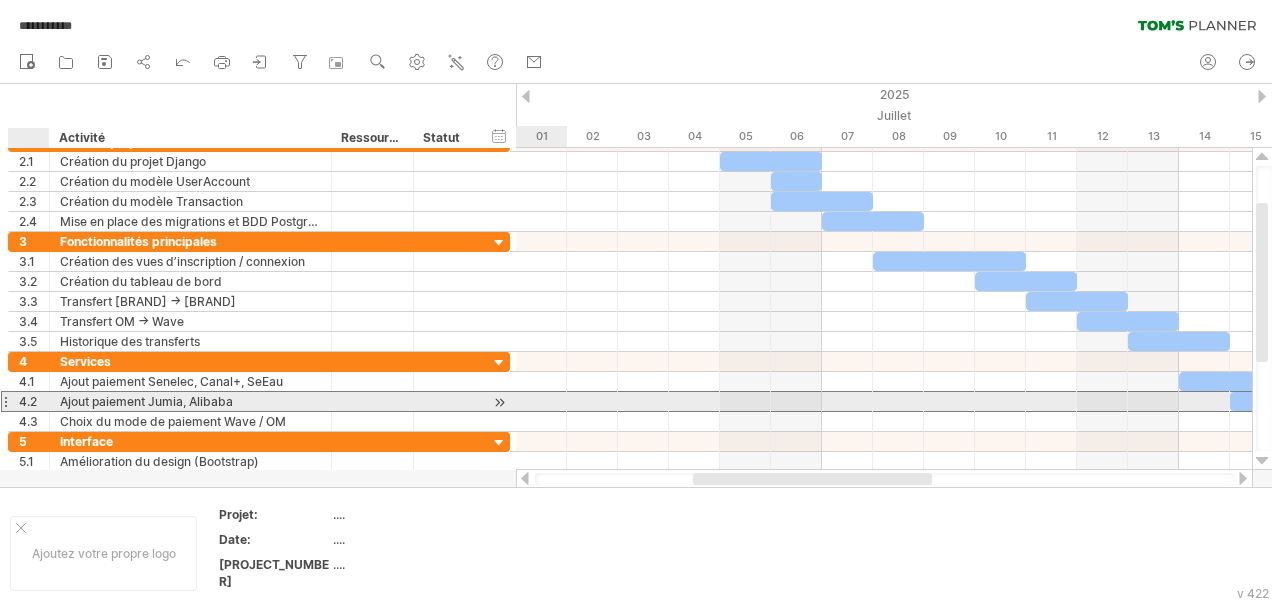 click on "**********" at bounding box center [191, 401] 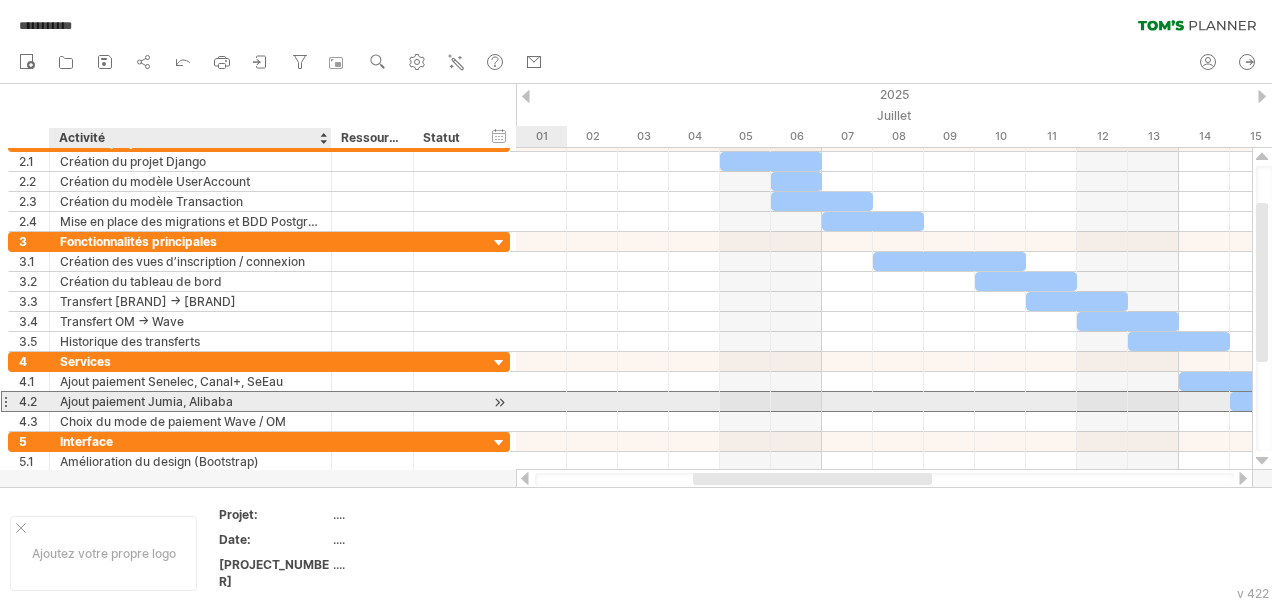 click on "**********" at bounding box center (191, 401) 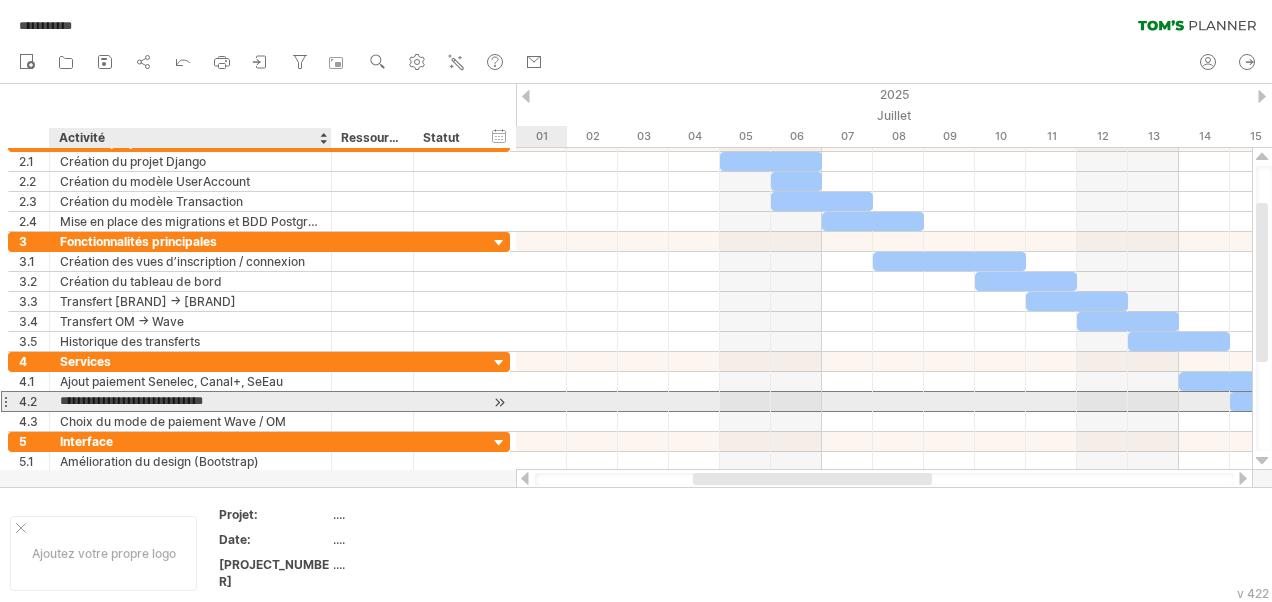 click on "**********" at bounding box center [190, 401] 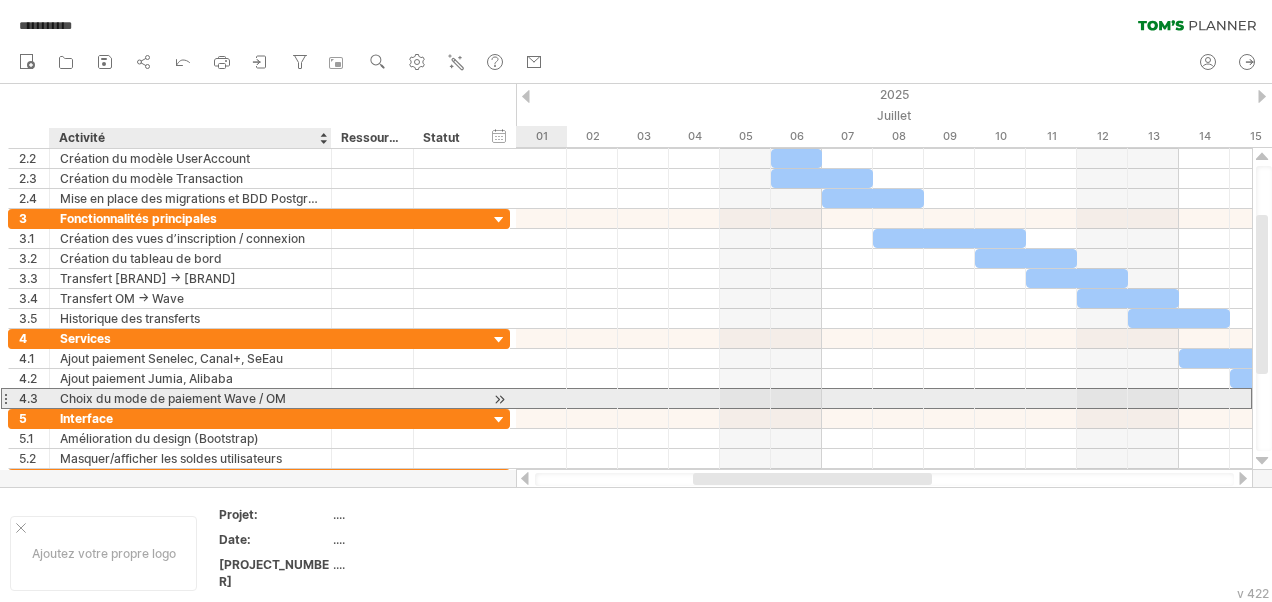 click on "Choix du mode de paiement Wave / OM" at bounding box center [190, 398] 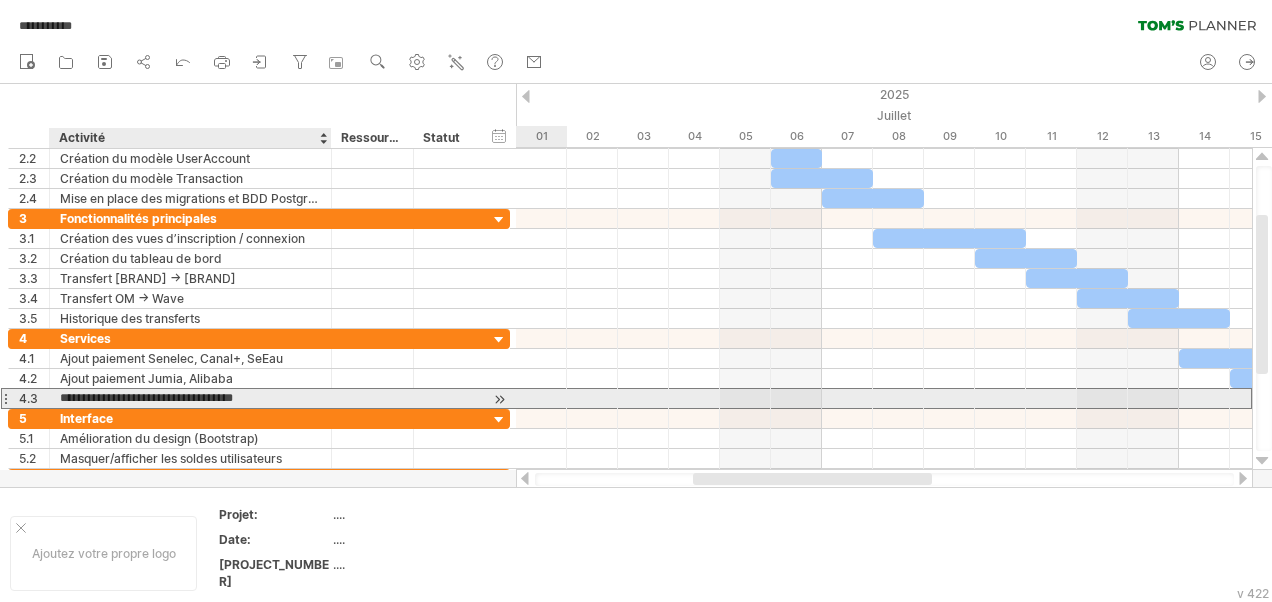 drag, startPoint x: 61, startPoint y: 394, endPoint x: 290, endPoint y: 395, distance: 229.00218 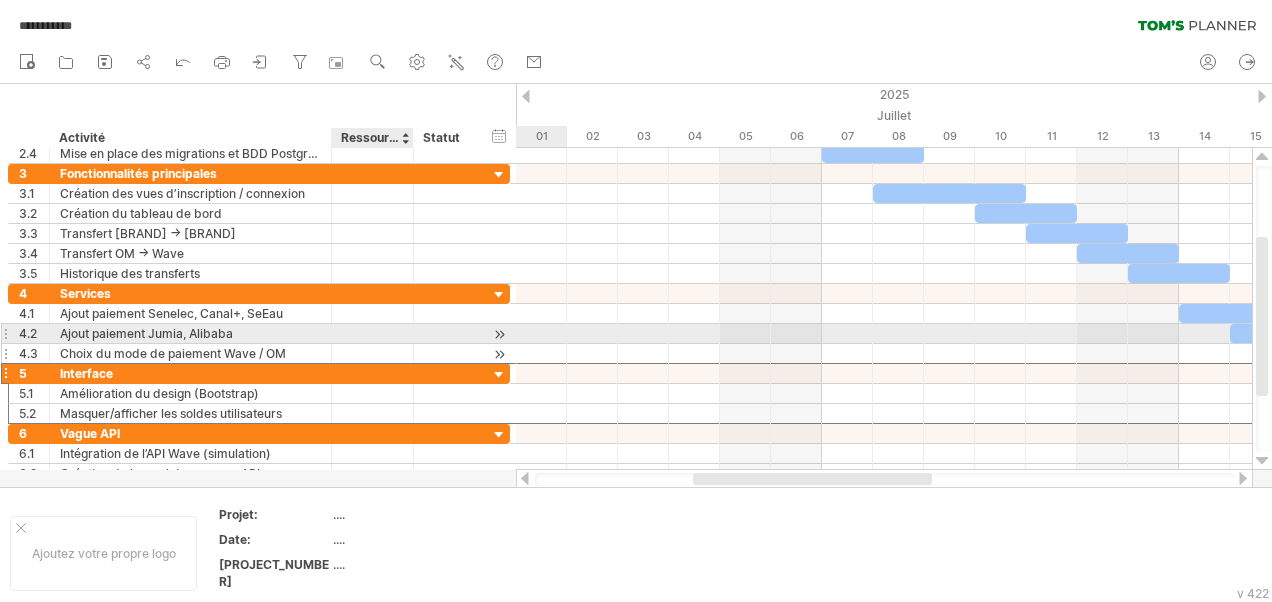 drag, startPoint x: 398, startPoint y: 376, endPoint x: 396, endPoint y: 339, distance: 37.054016 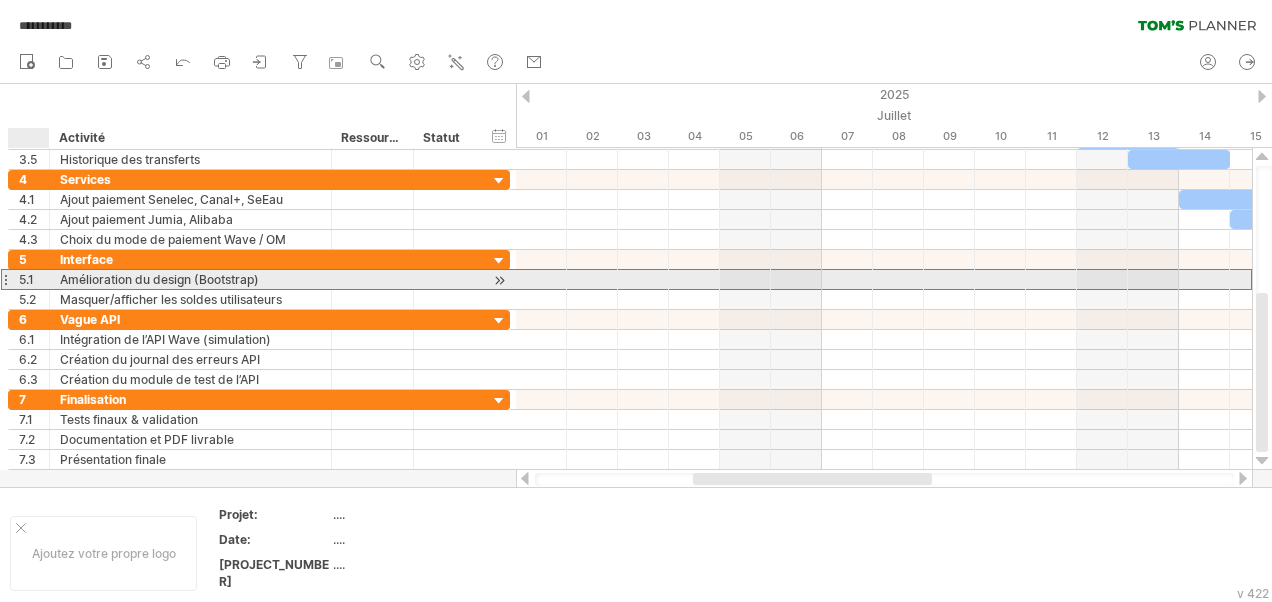 click on "Amélioration du design (Bootstrap)" at bounding box center (190, 279) 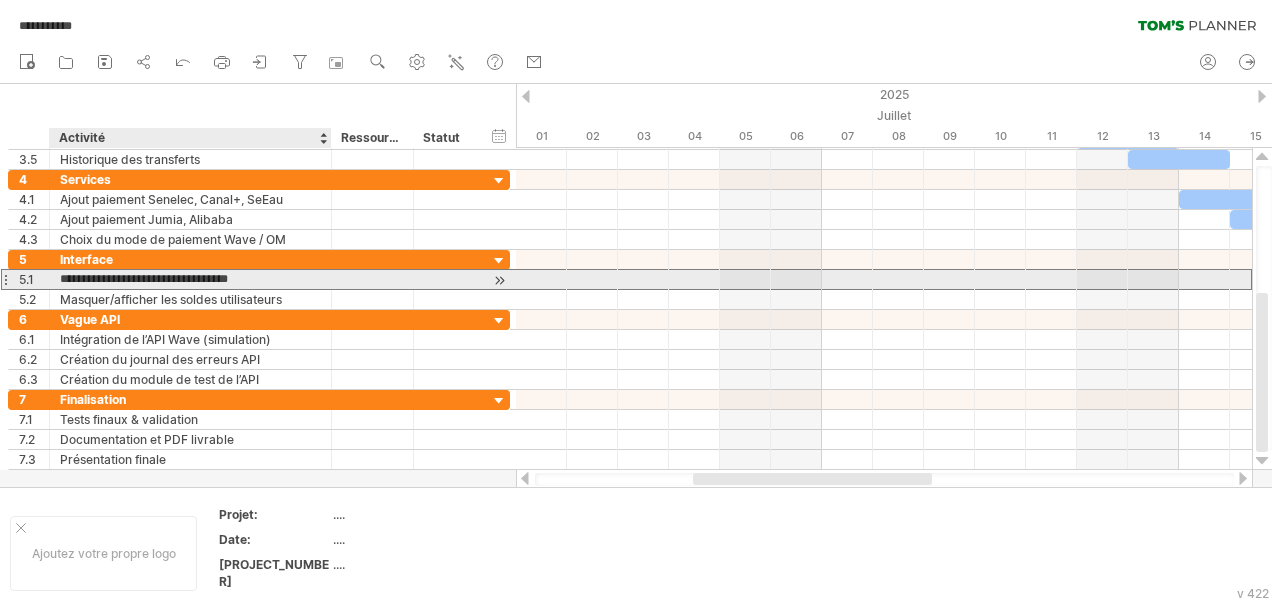 drag, startPoint x: 59, startPoint y: 279, endPoint x: 273, endPoint y: 284, distance: 214.05841 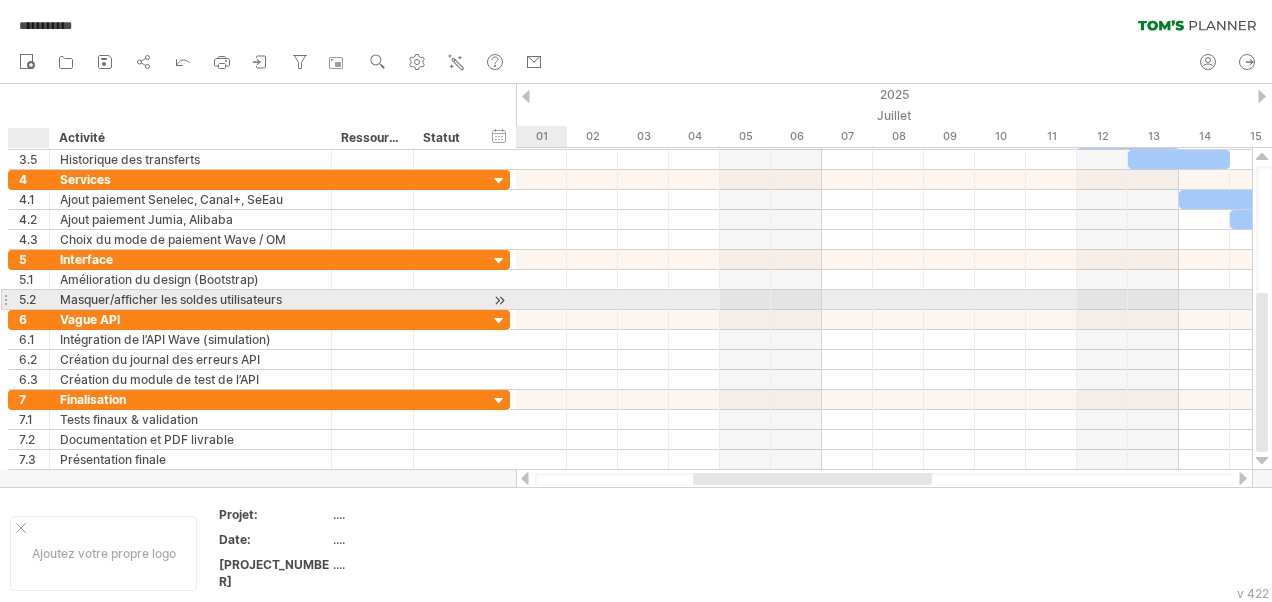 click on "Masquer/afficher les soldes utilisateurs" at bounding box center [190, 299] 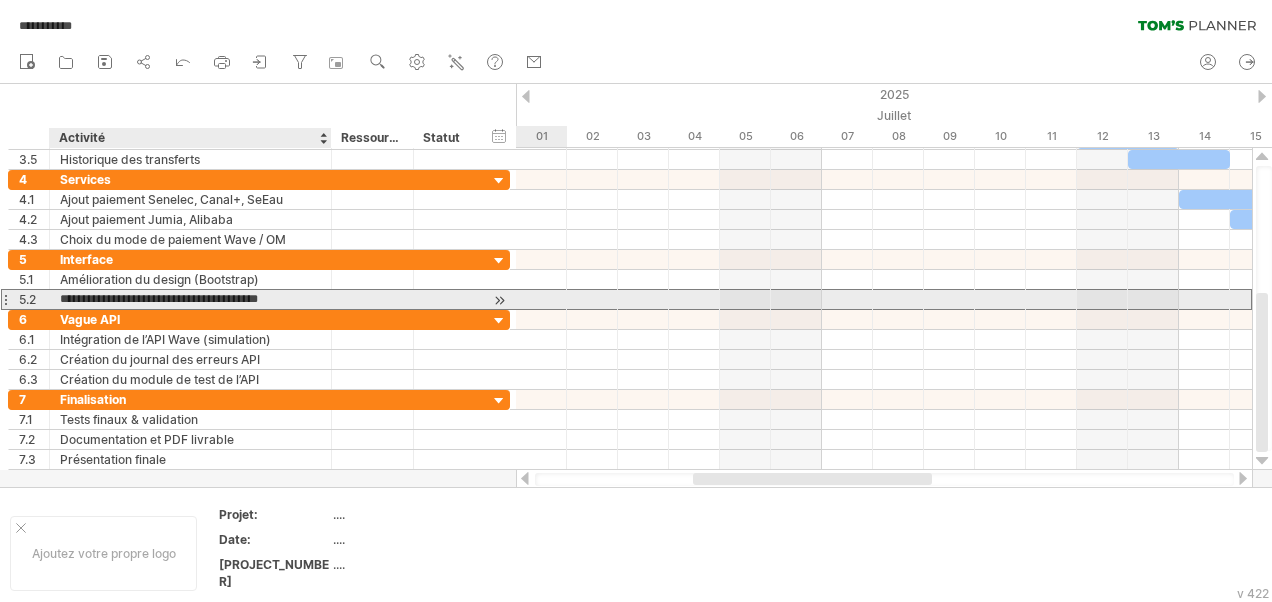 drag, startPoint x: 60, startPoint y: 298, endPoint x: 290, endPoint y: 292, distance: 230.07825 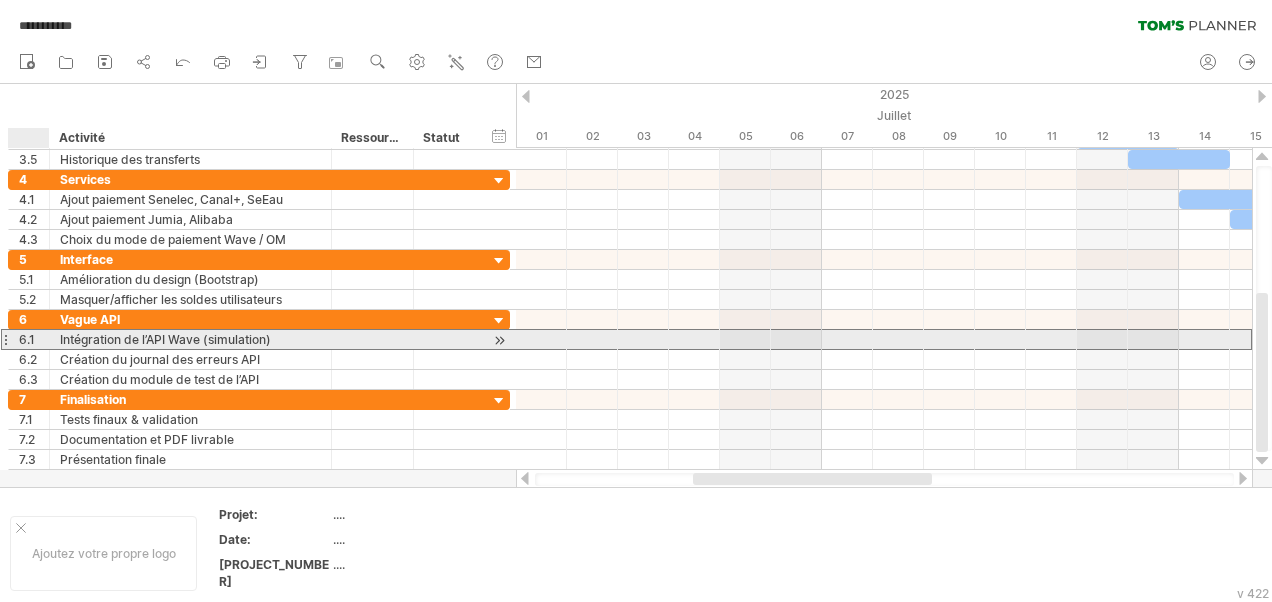 click on "Intégration de l’API Wave (simulation)" at bounding box center (190, 339) 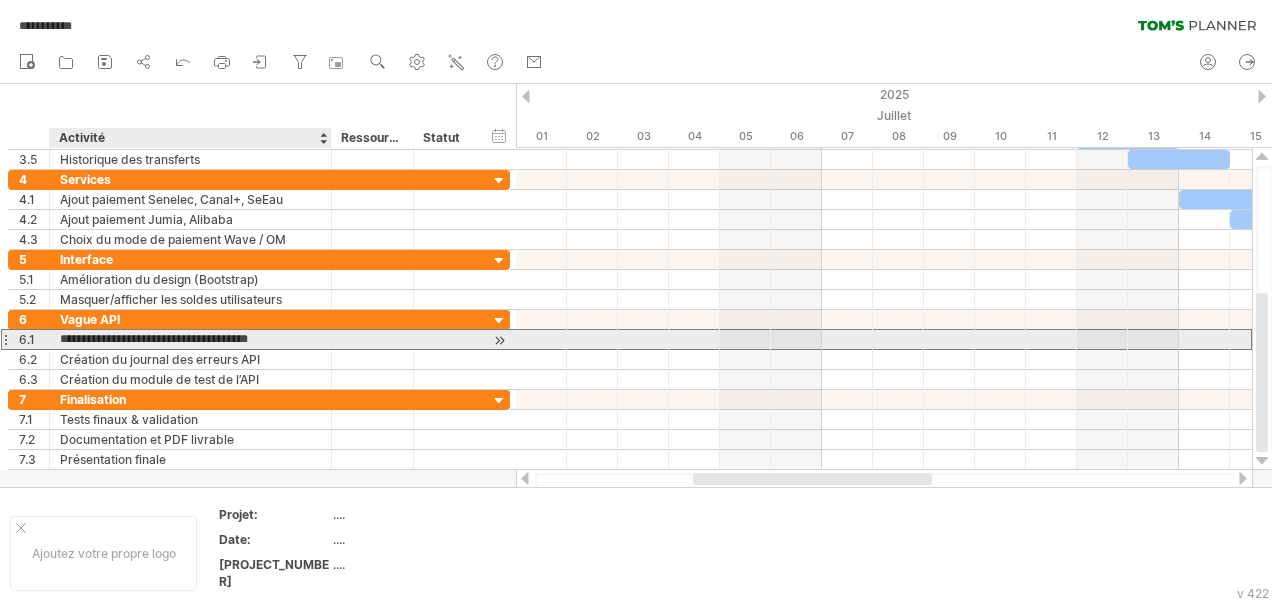 drag, startPoint x: 60, startPoint y: 334, endPoint x: 280, endPoint y: 336, distance: 220.0091 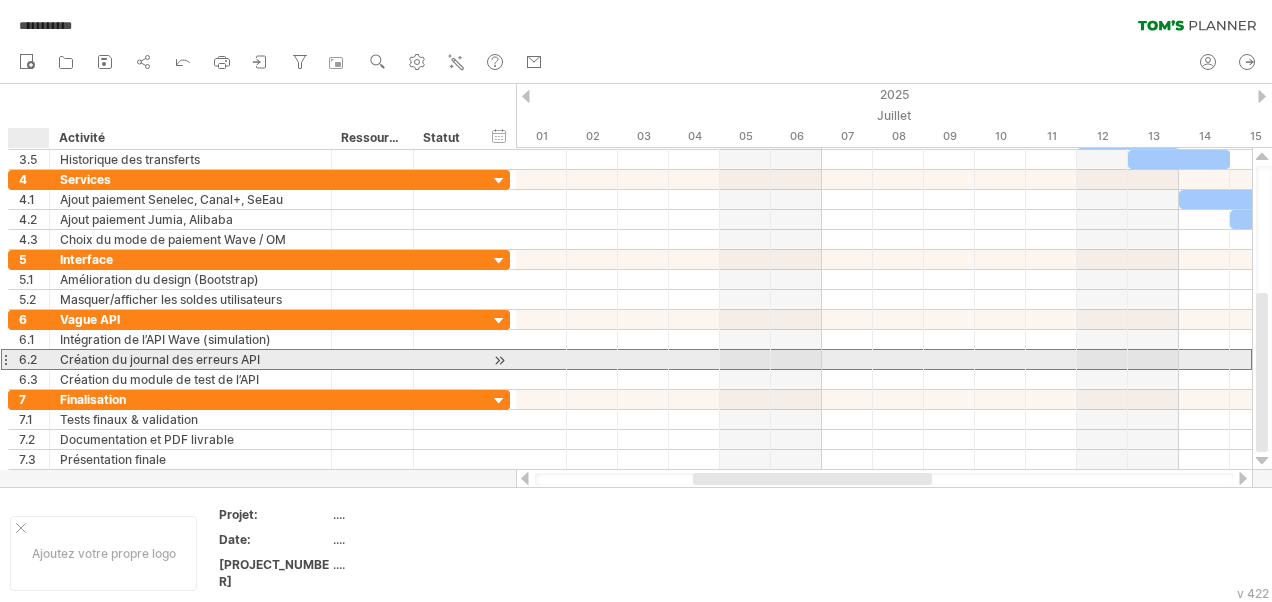 click on "**********" at bounding box center (191, 359) 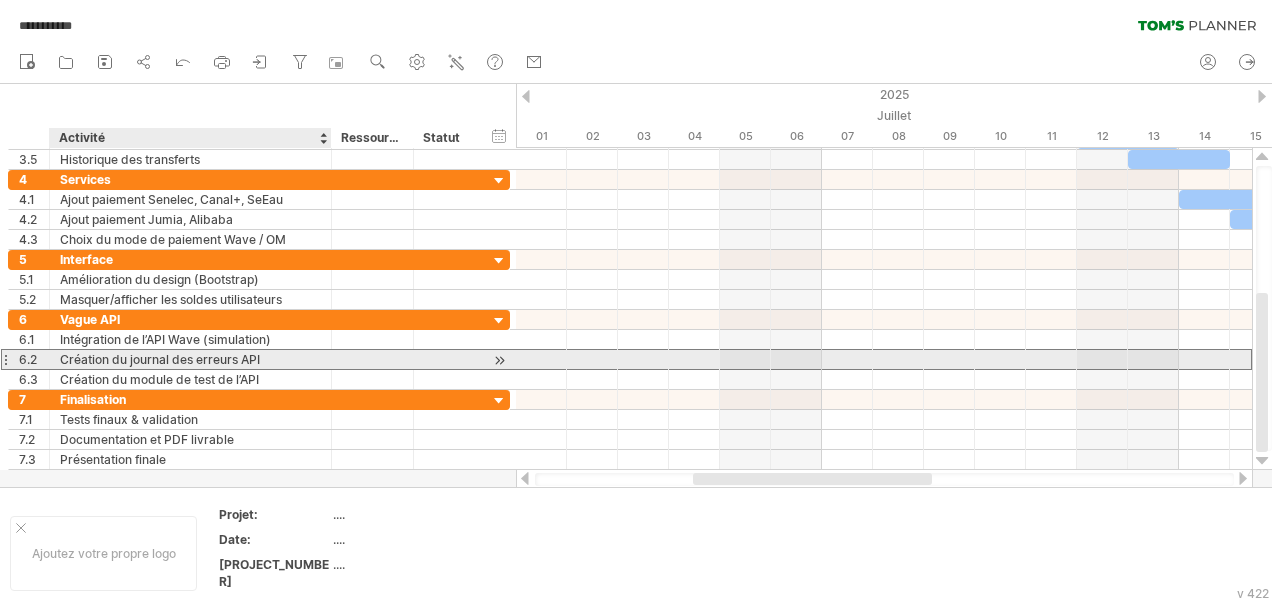 drag, startPoint x: 61, startPoint y: 352, endPoint x: 87, endPoint y: 356, distance: 26.305893 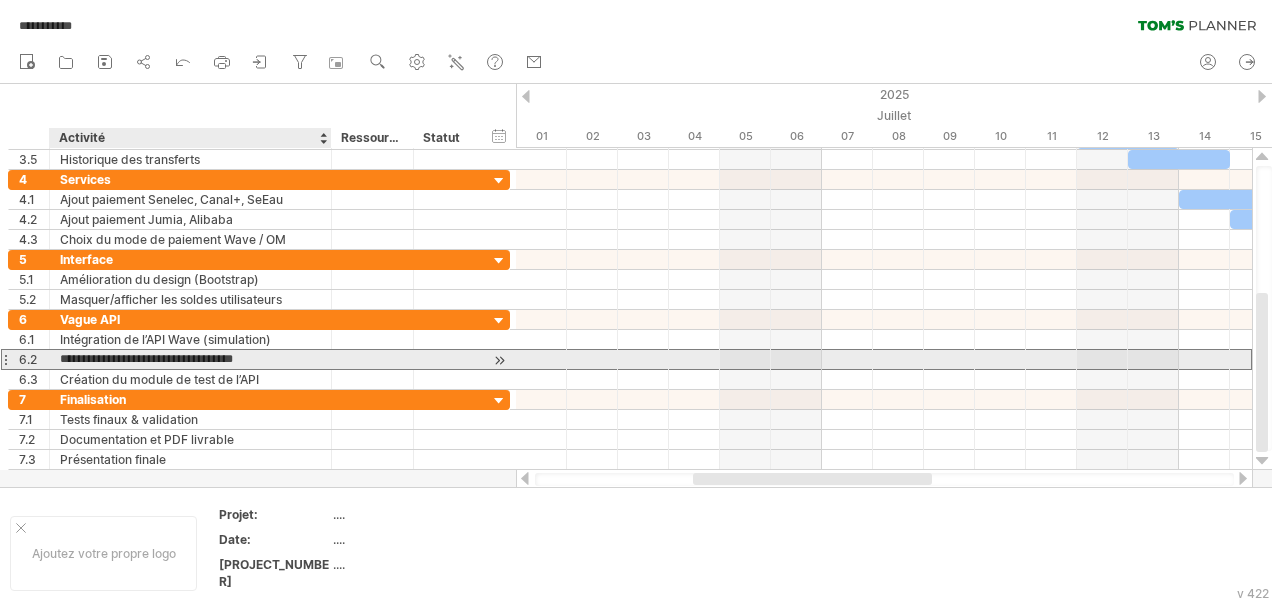 drag, startPoint x: 61, startPoint y: 354, endPoint x: 267, endPoint y: 356, distance: 206.0097 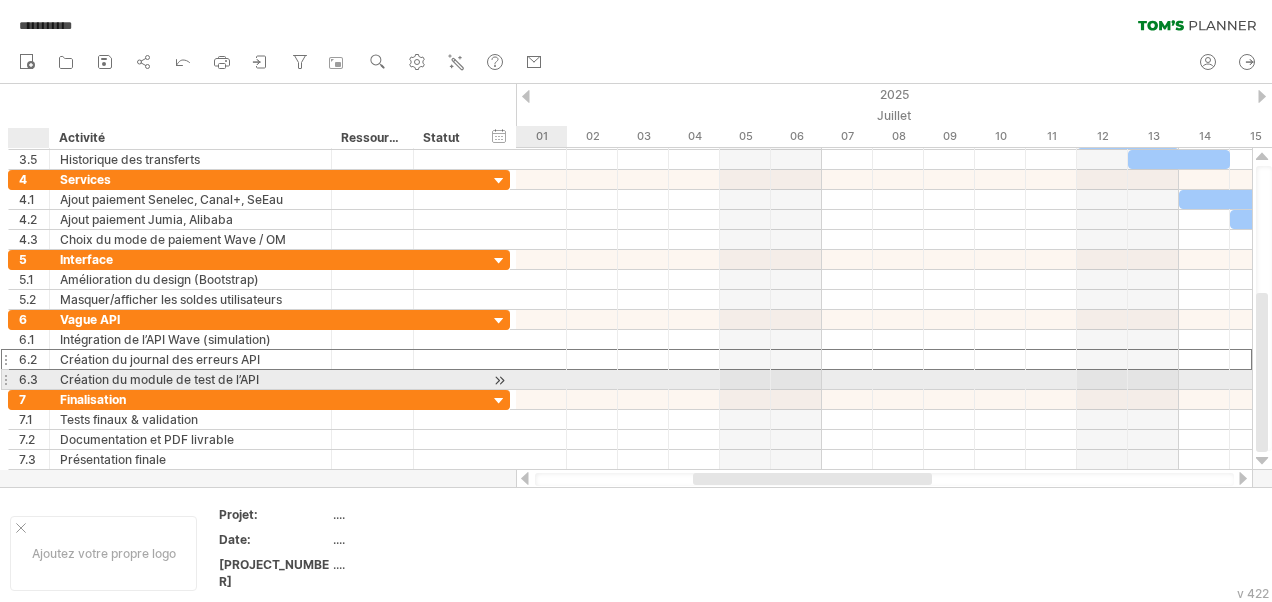 click on "Création du module de test de l’API" at bounding box center [190, 379] 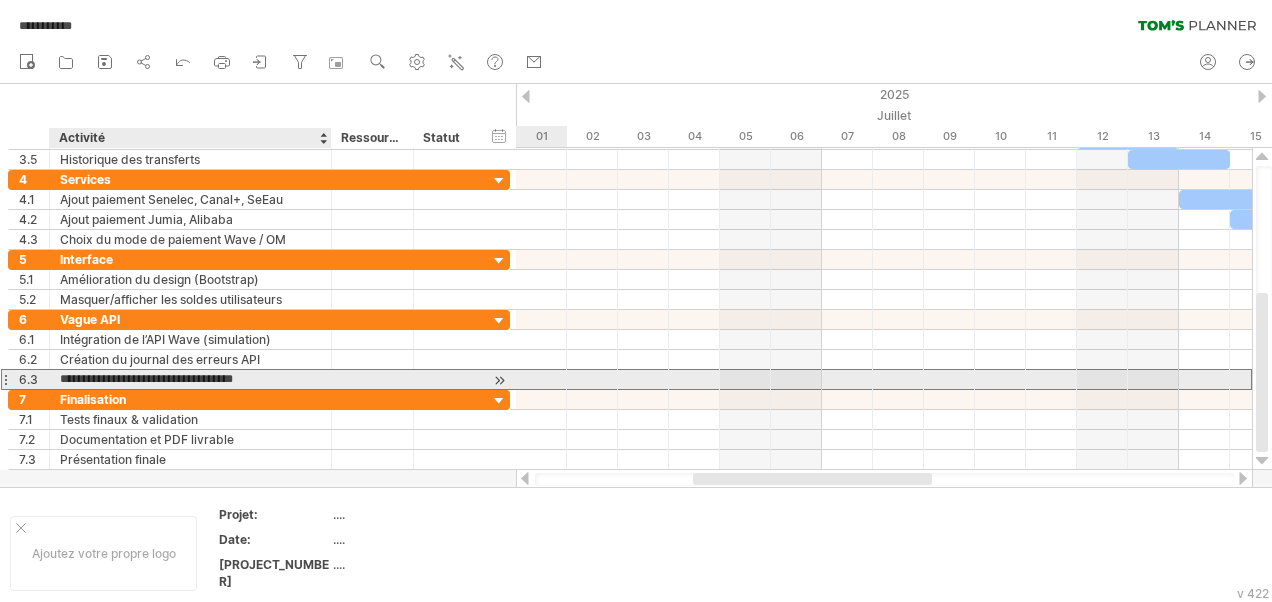 drag, startPoint x: 60, startPoint y: 373, endPoint x: 274, endPoint y: 374, distance: 214.00233 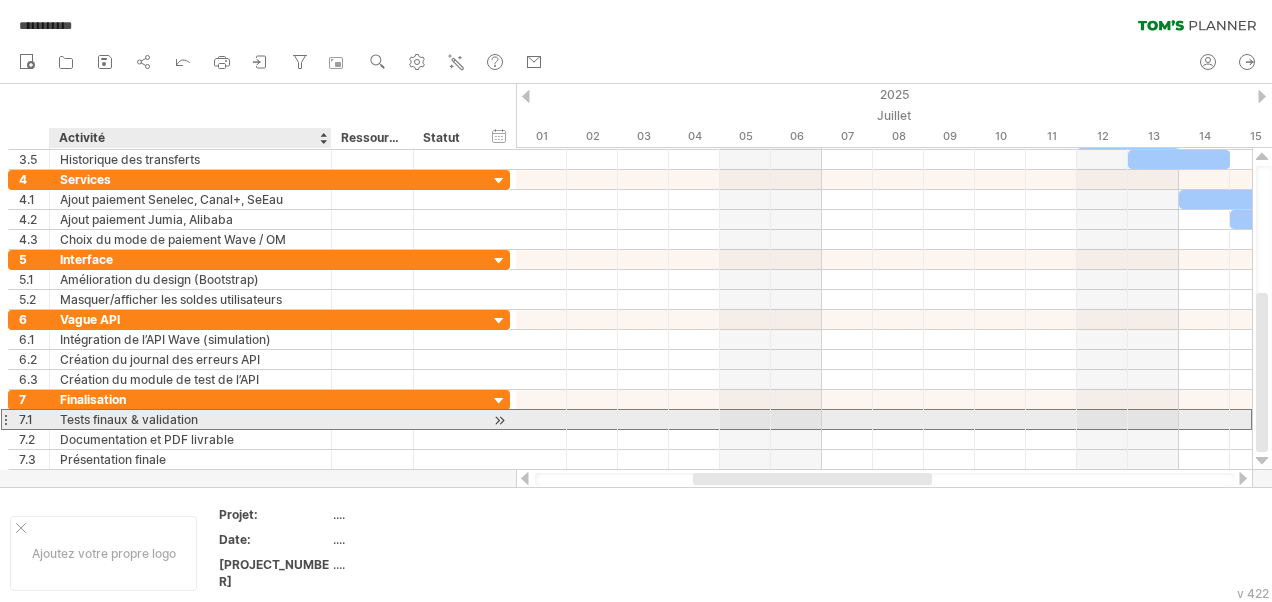 click on "Tests finaux & validation" at bounding box center (190, 419) 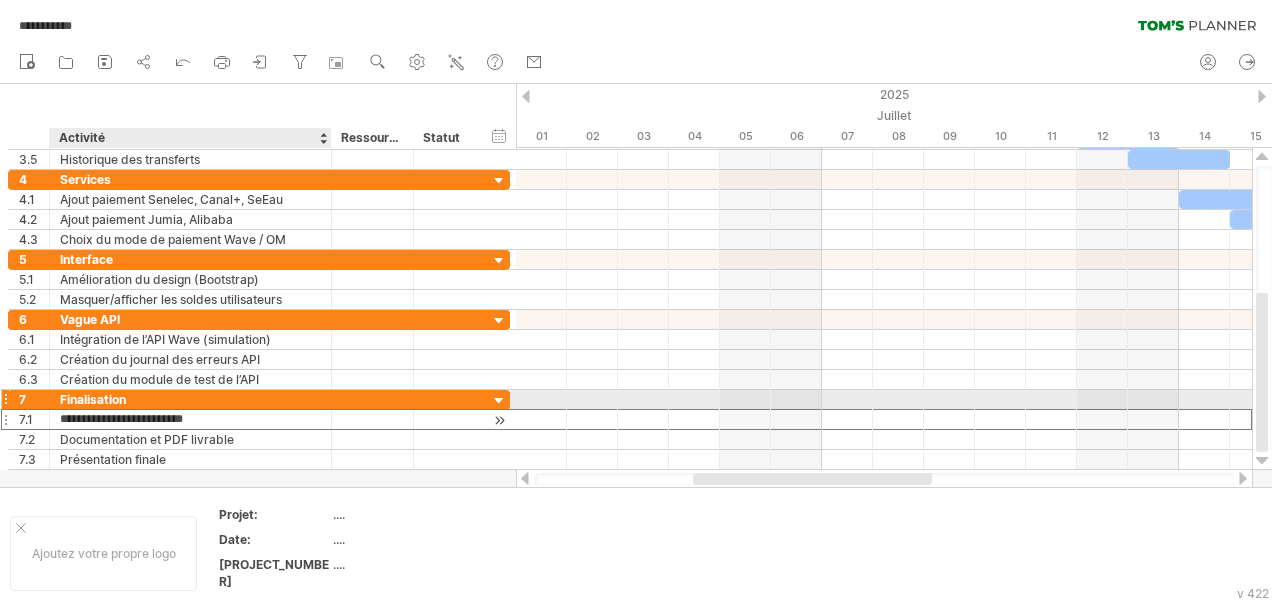 drag, startPoint x: 62, startPoint y: 414, endPoint x: 201, endPoint y: 408, distance: 139.12944 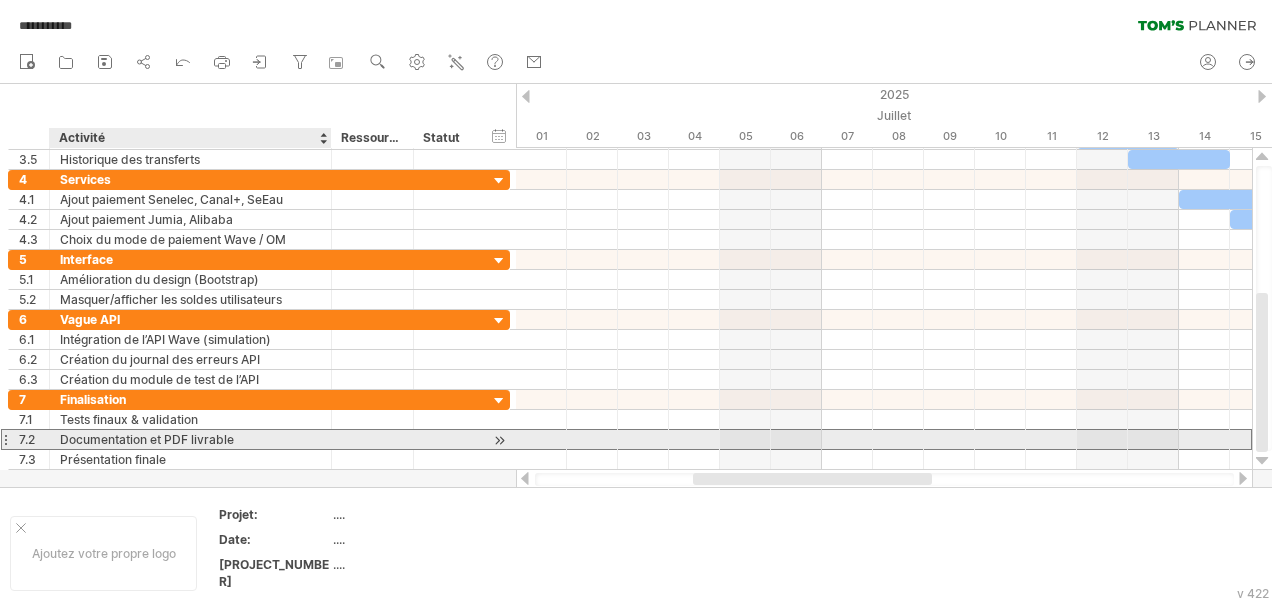 click on "Documentation et PDF livrable" at bounding box center (190, 439) 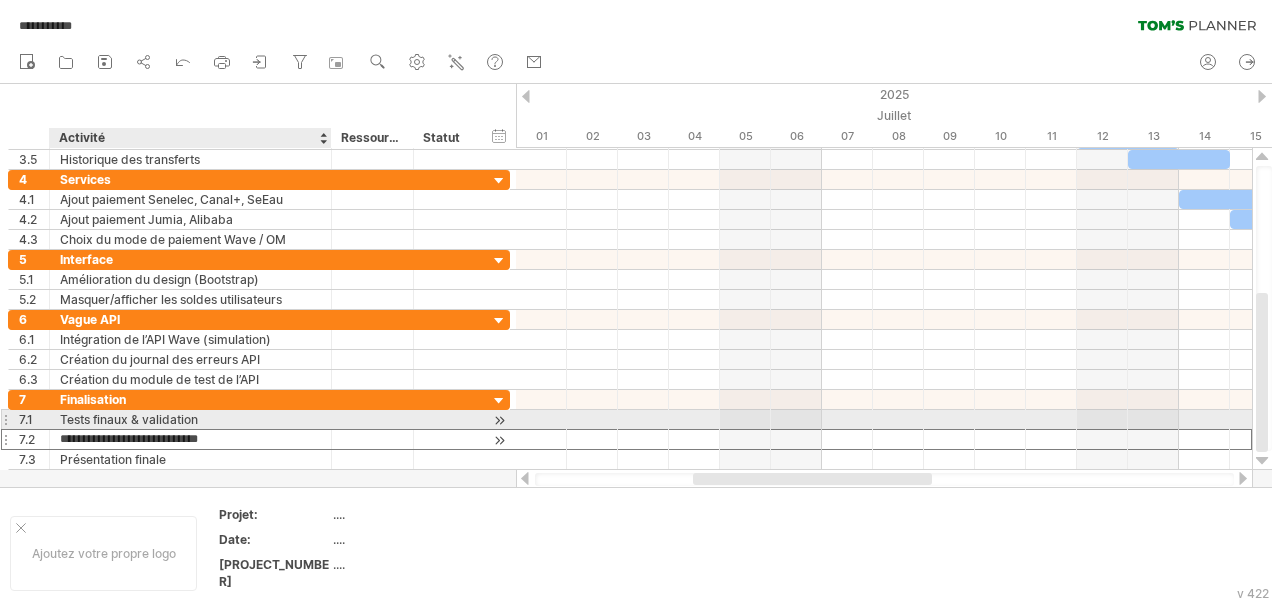 drag, startPoint x: 62, startPoint y: 434, endPoint x: 242, endPoint y: 427, distance: 180.13606 